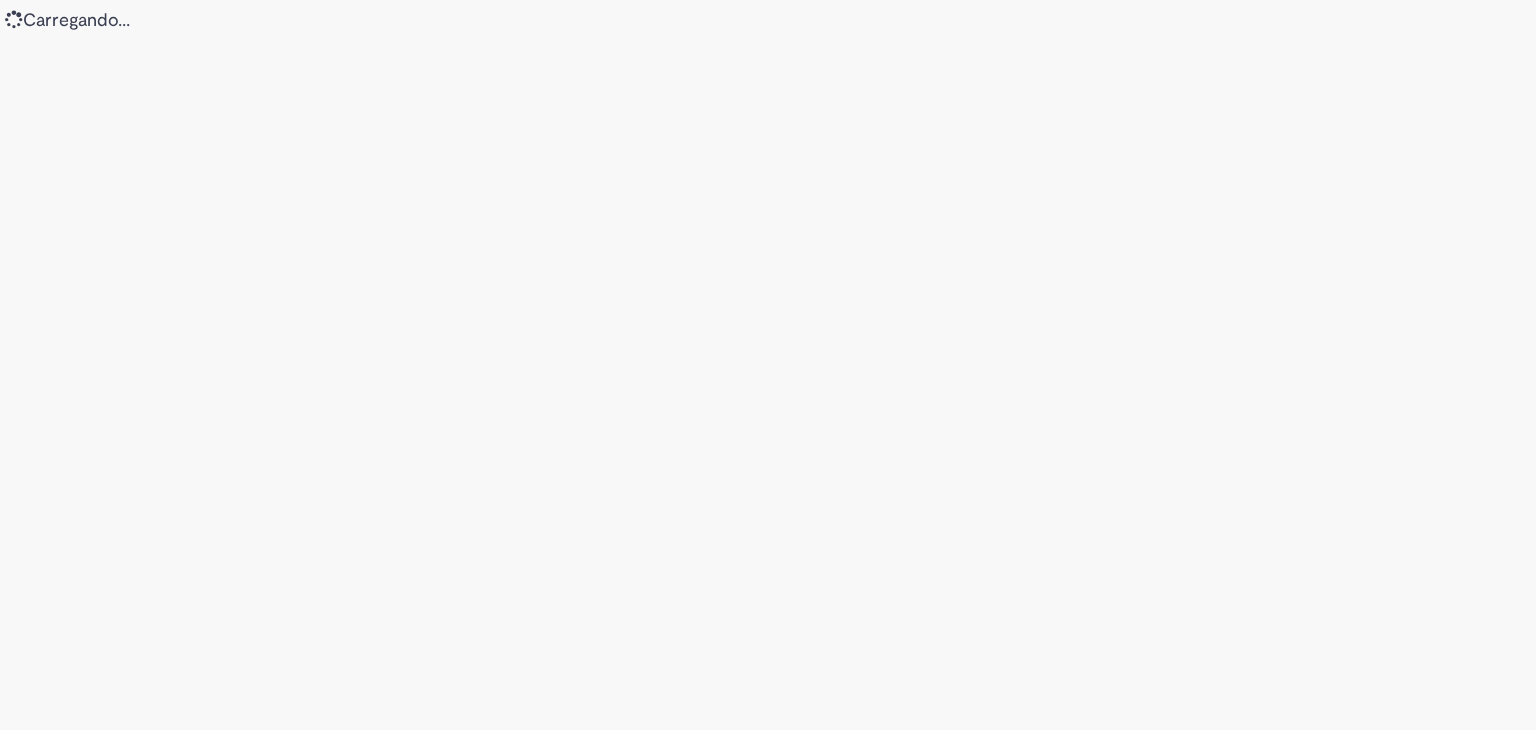 scroll, scrollTop: 0, scrollLeft: 0, axis: both 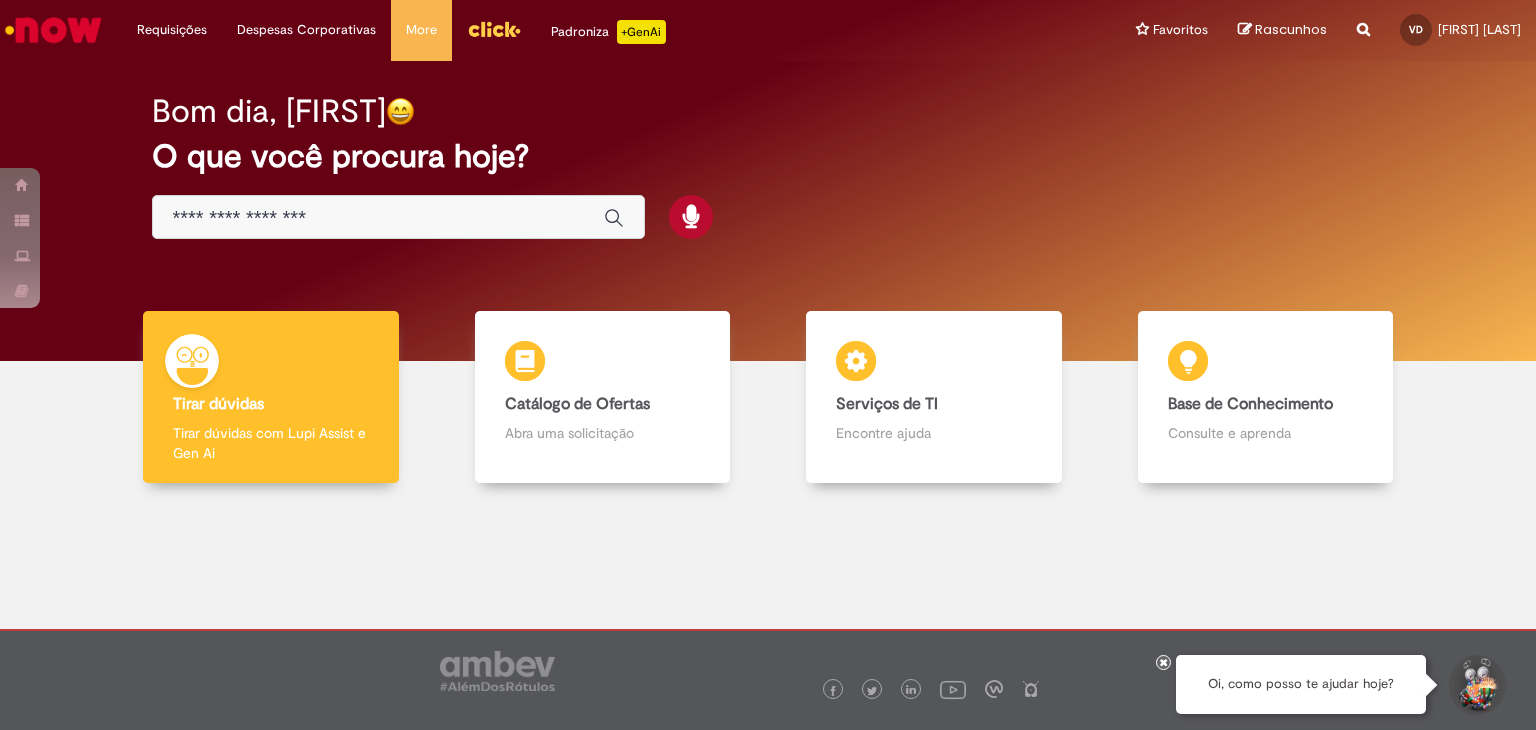 click at bounding box center (398, 217) 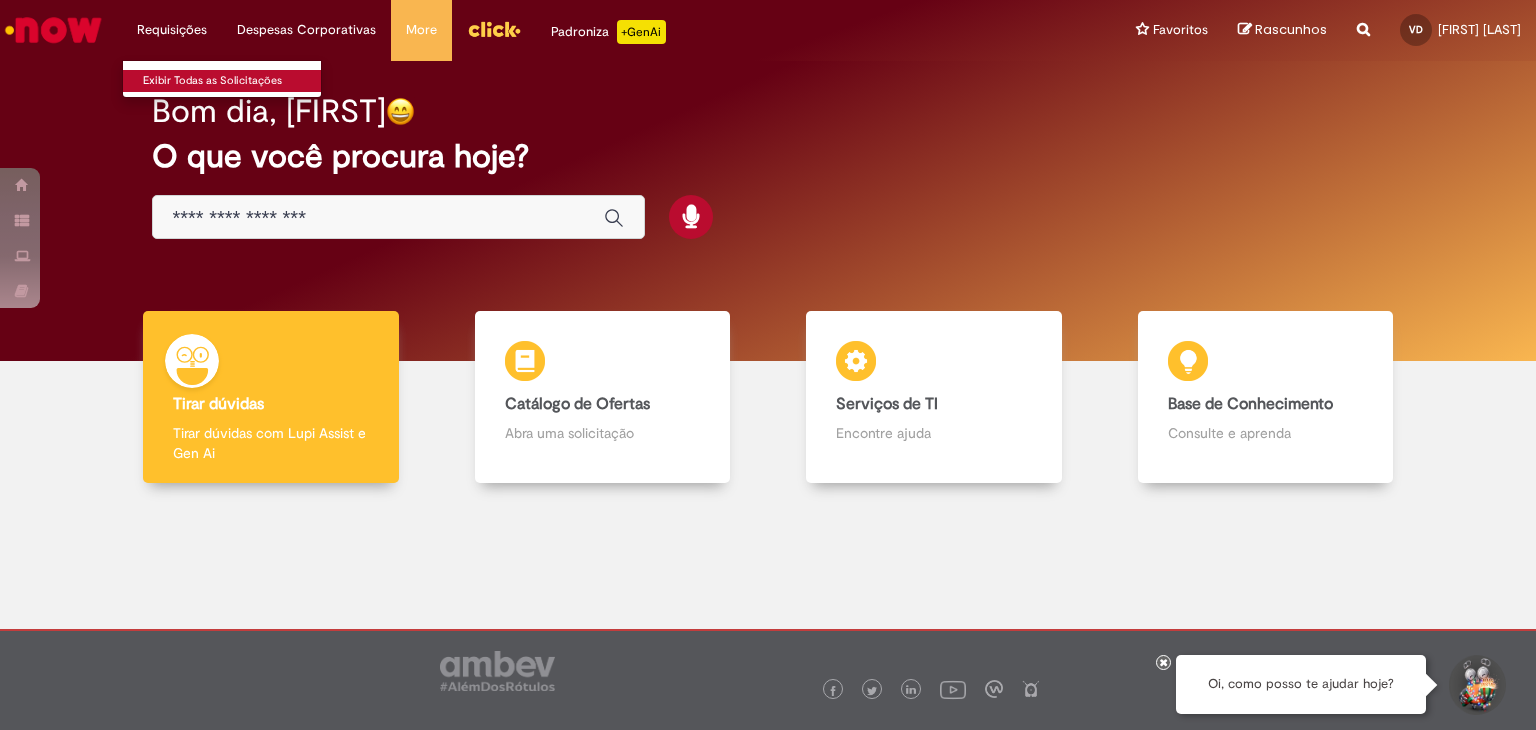 click on "Exibir Todas as Solicitações" at bounding box center (233, 81) 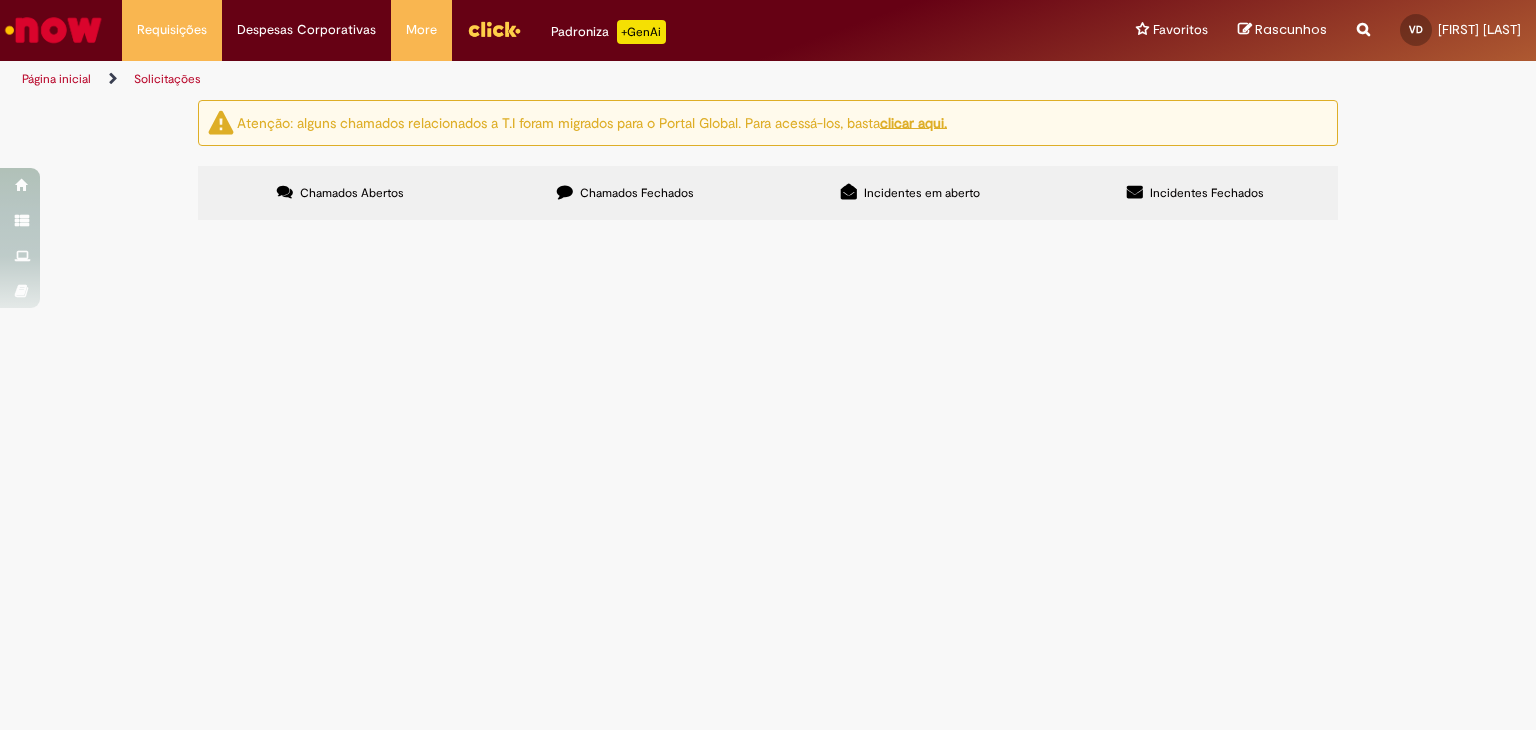 click on "Itens solicitados
Exportar como PDF Exportar como Excel Exportar como CSV
Itens solicitados
Não há registros em Item solicitado  usando este filtro" at bounding box center [0, 0] 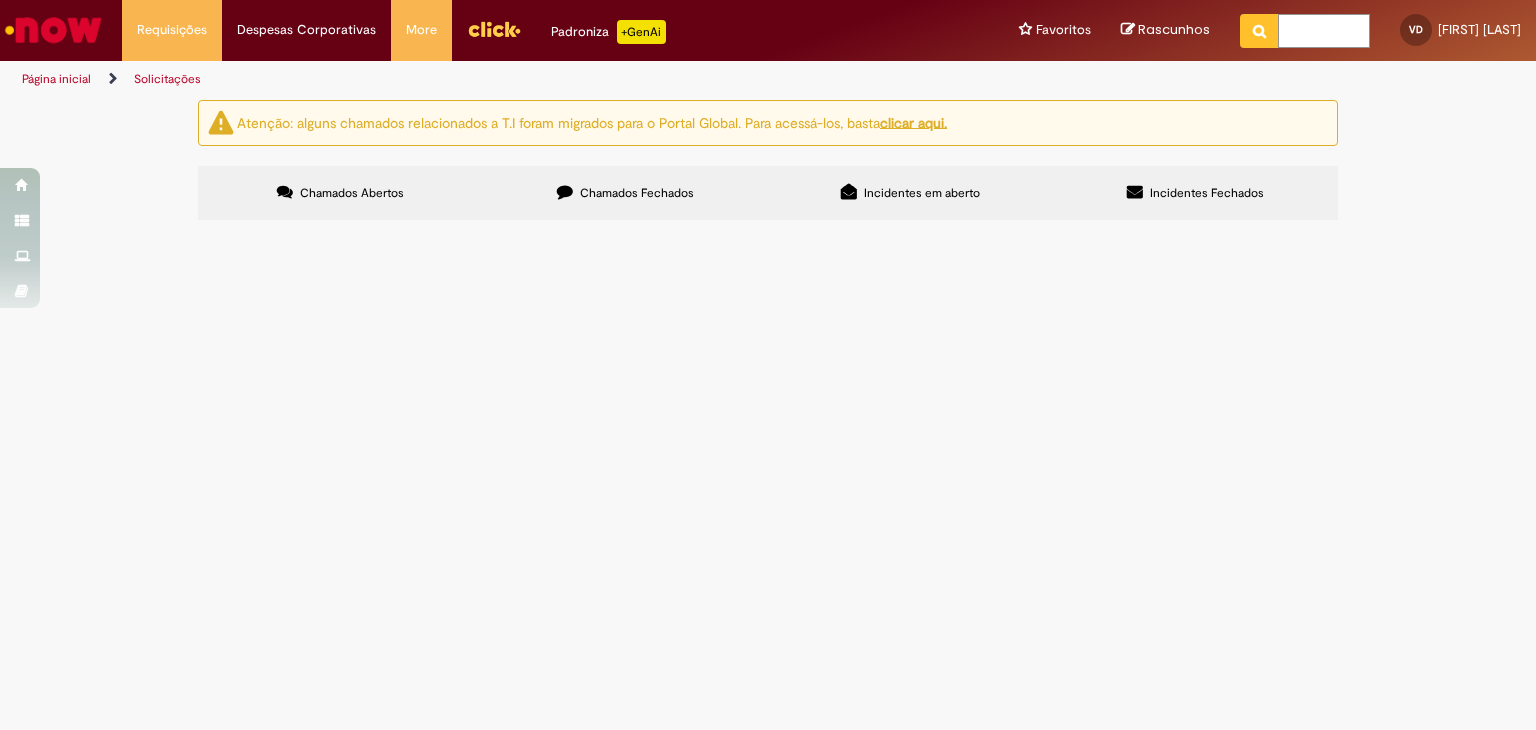 click at bounding box center [1324, 31] 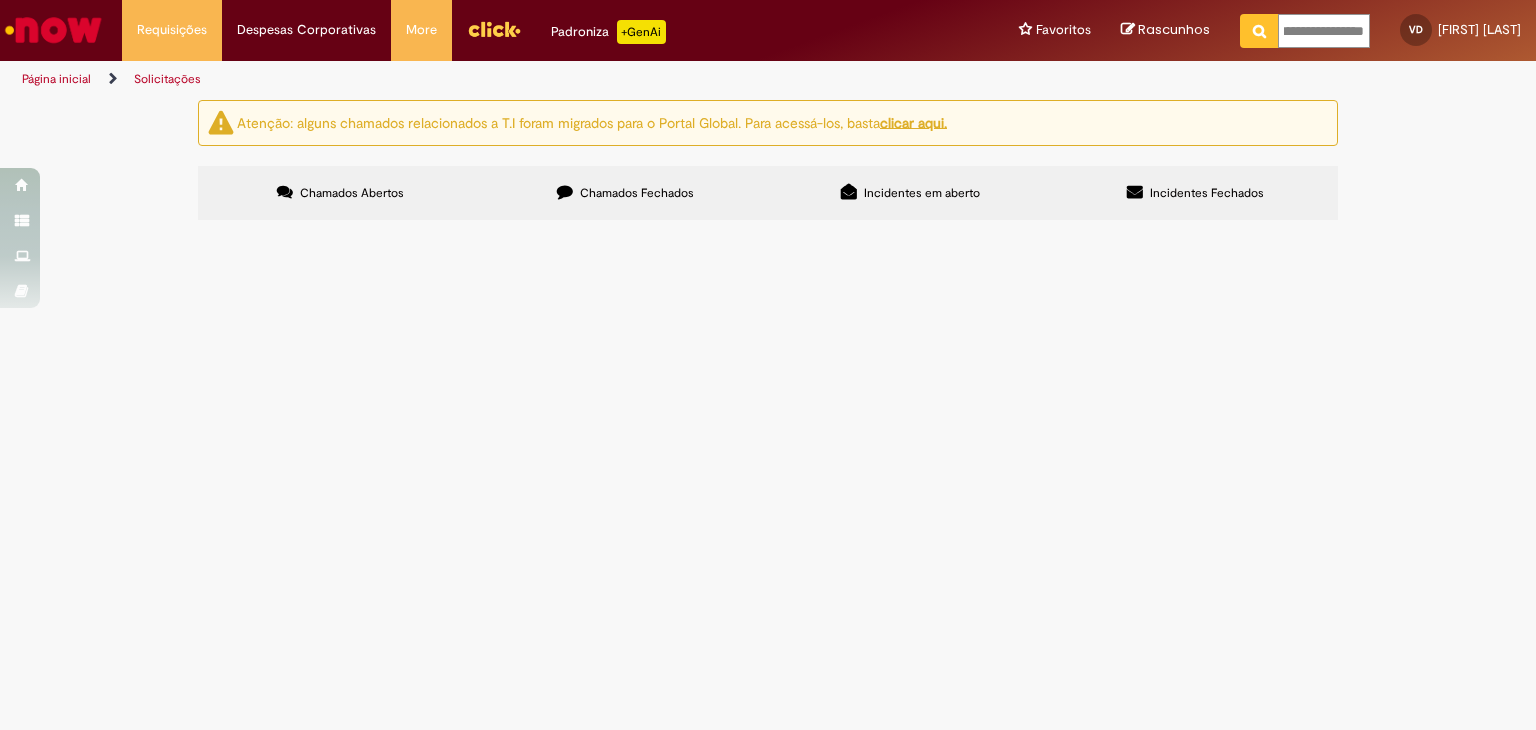 type on "**********" 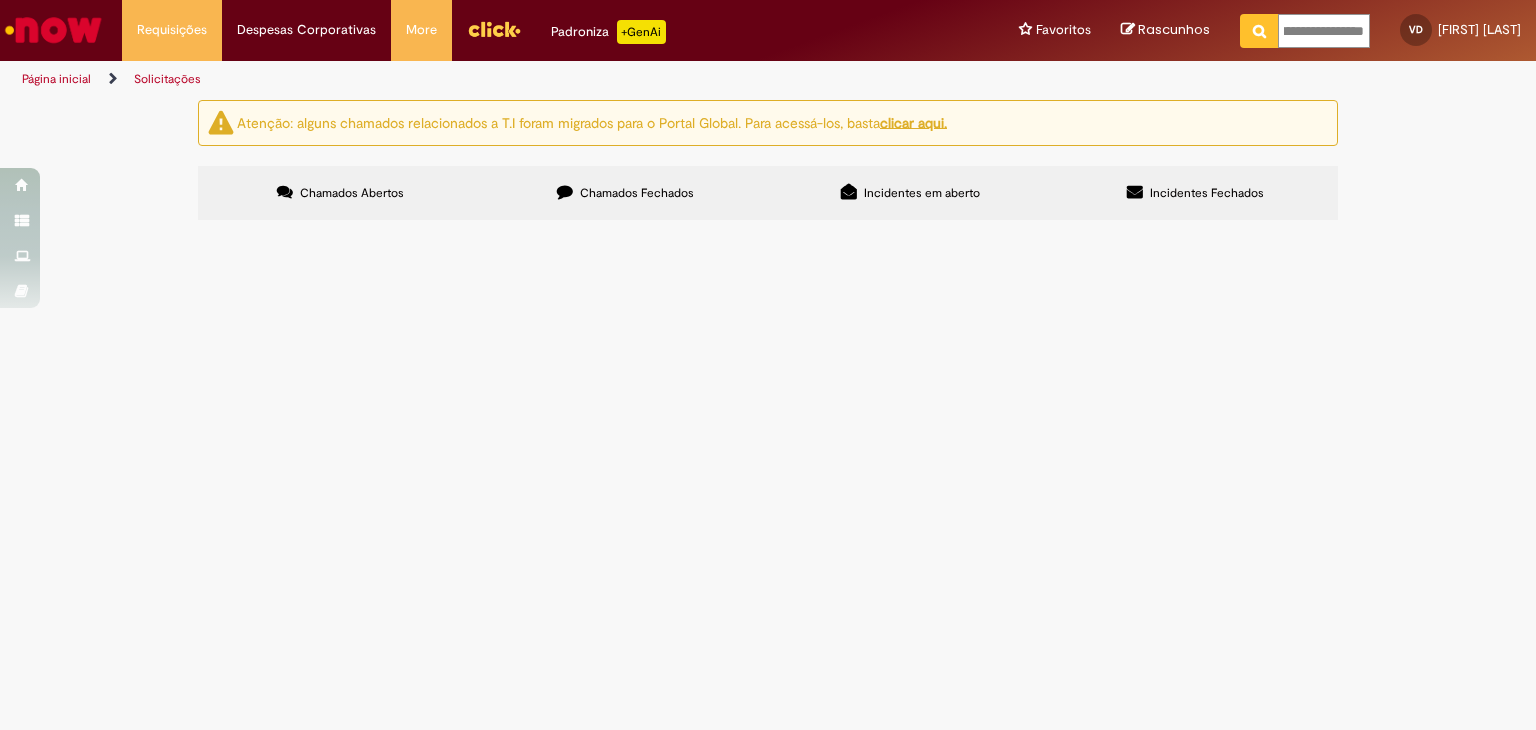 scroll, scrollTop: 0, scrollLeft: 31, axis: horizontal 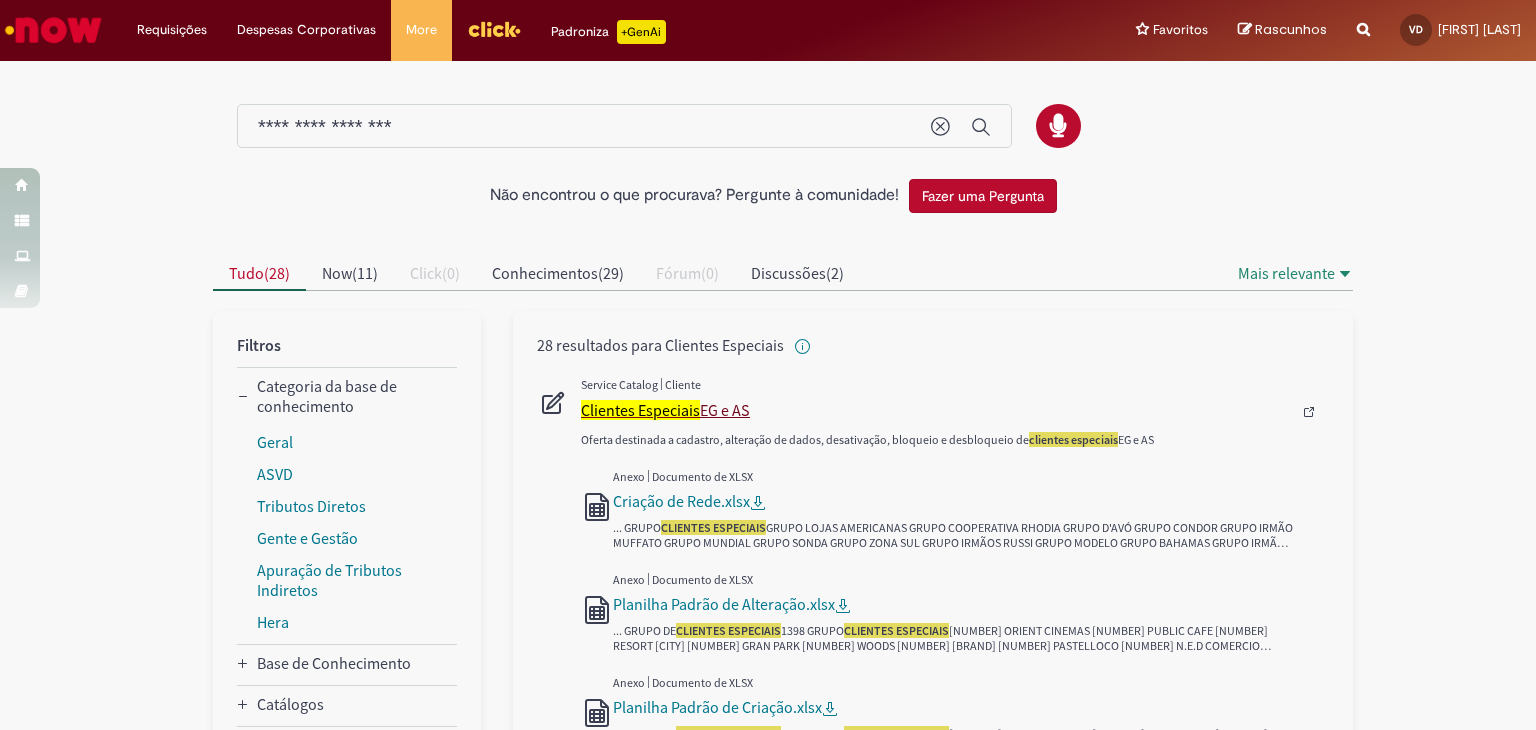 click on "Clientes Especiais" at bounding box center [640, 410] 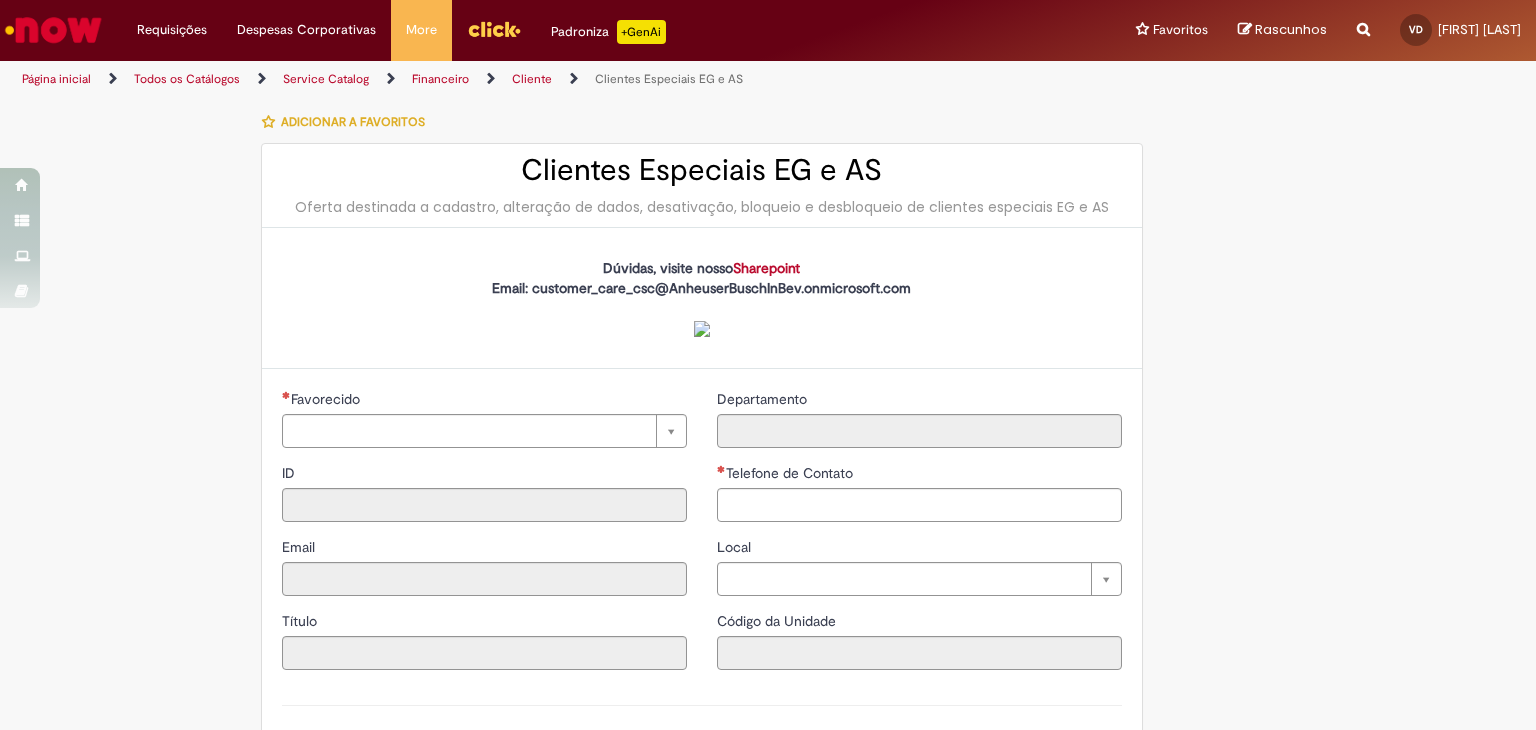 type on "********" 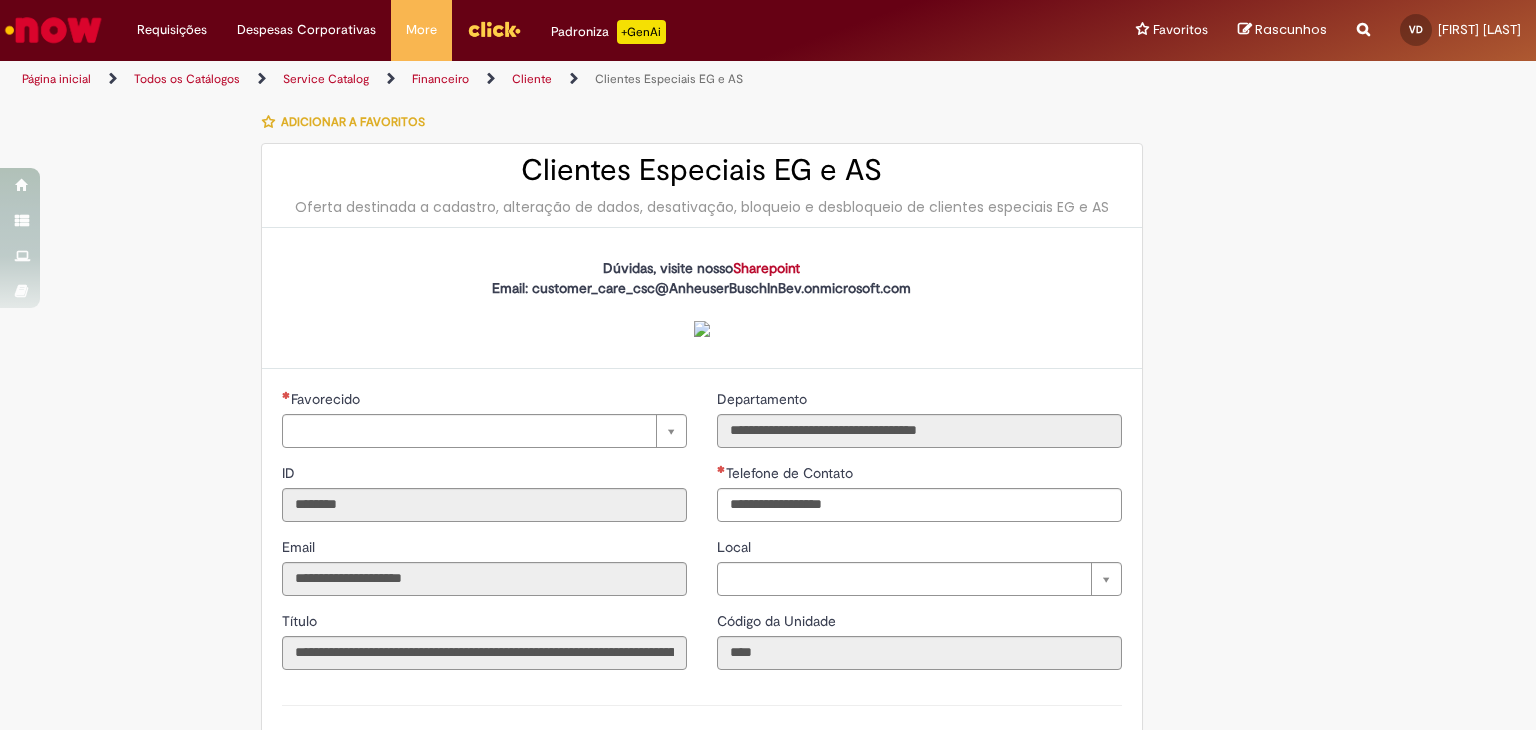 type on "**********" 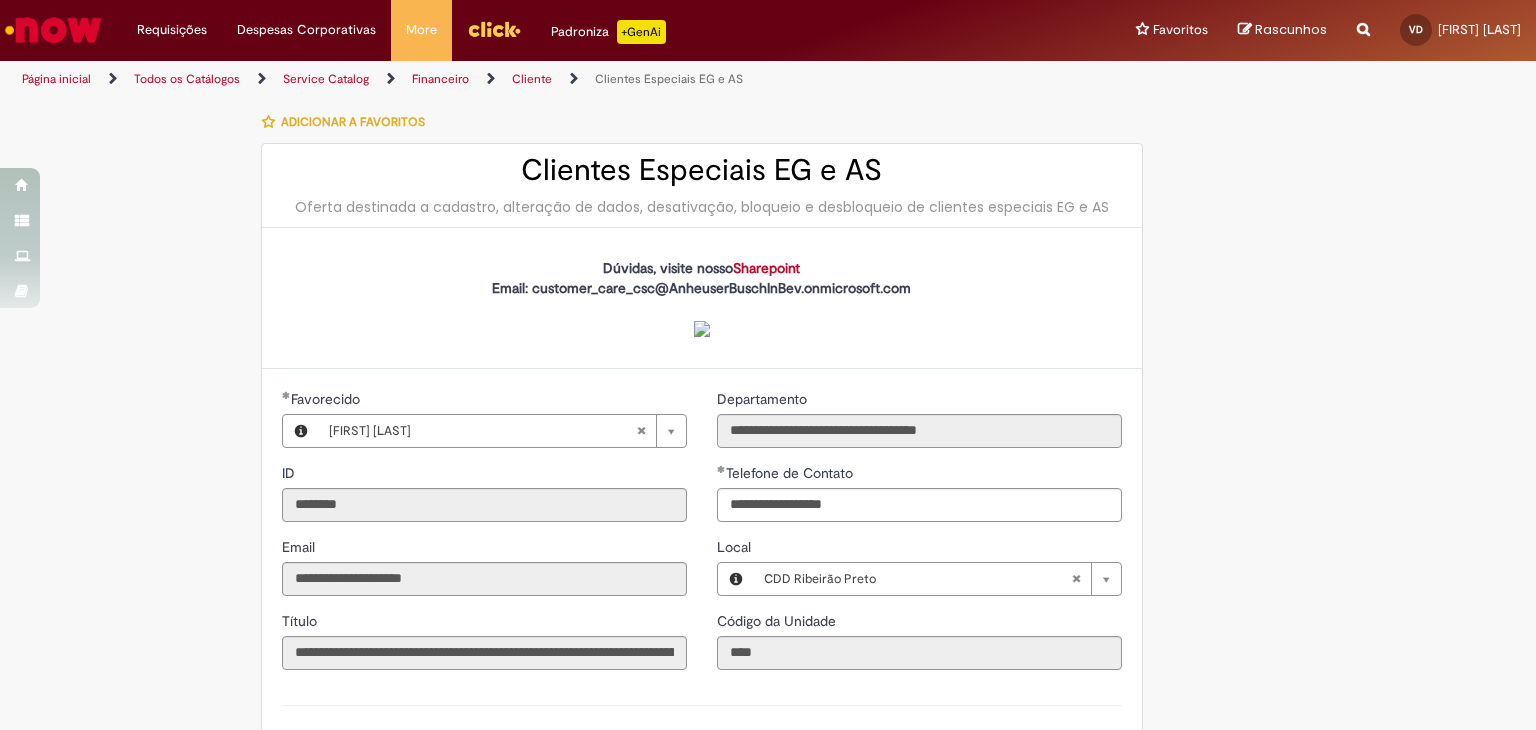 type on "**********" 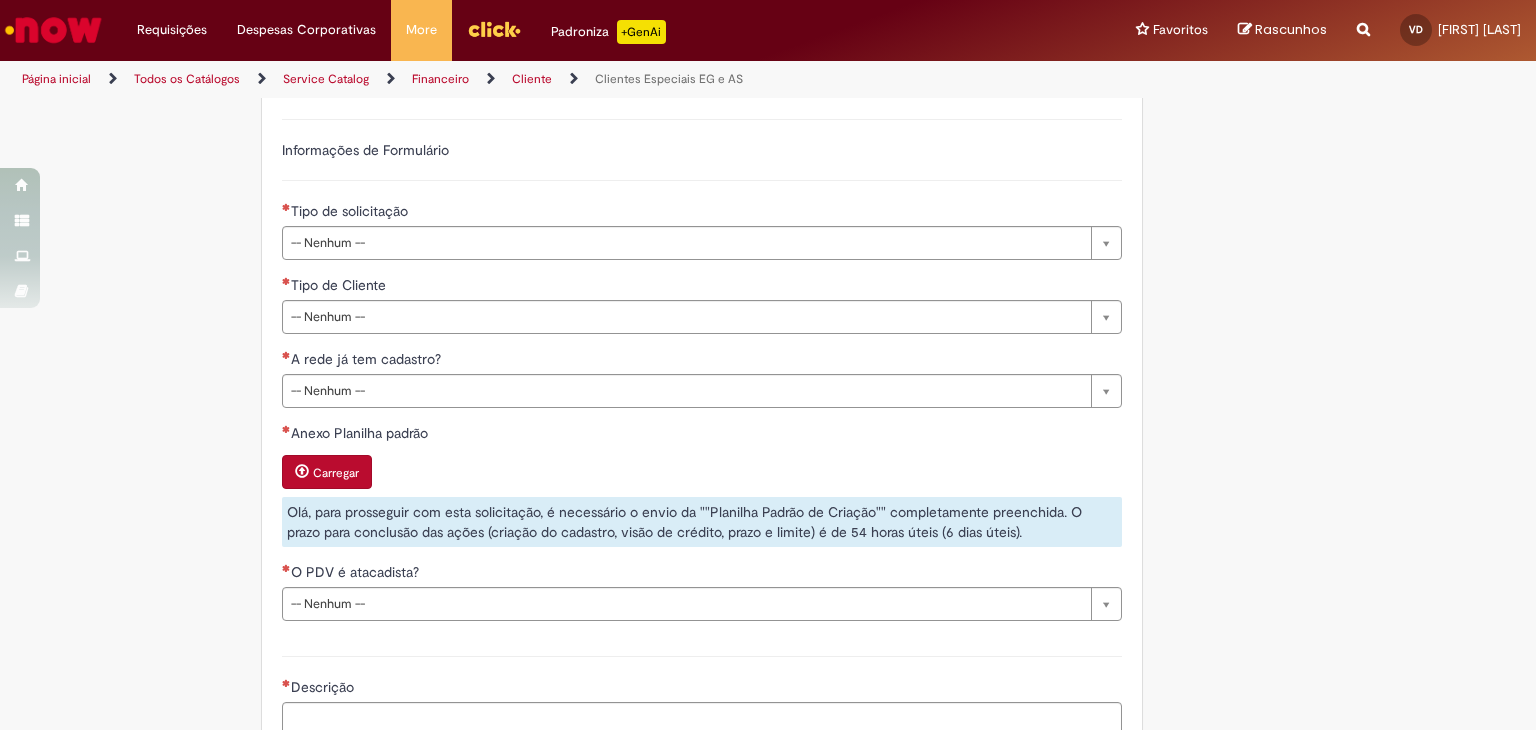 scroll, scrollTop: 625, scrollLeft: 0, axis: vertical 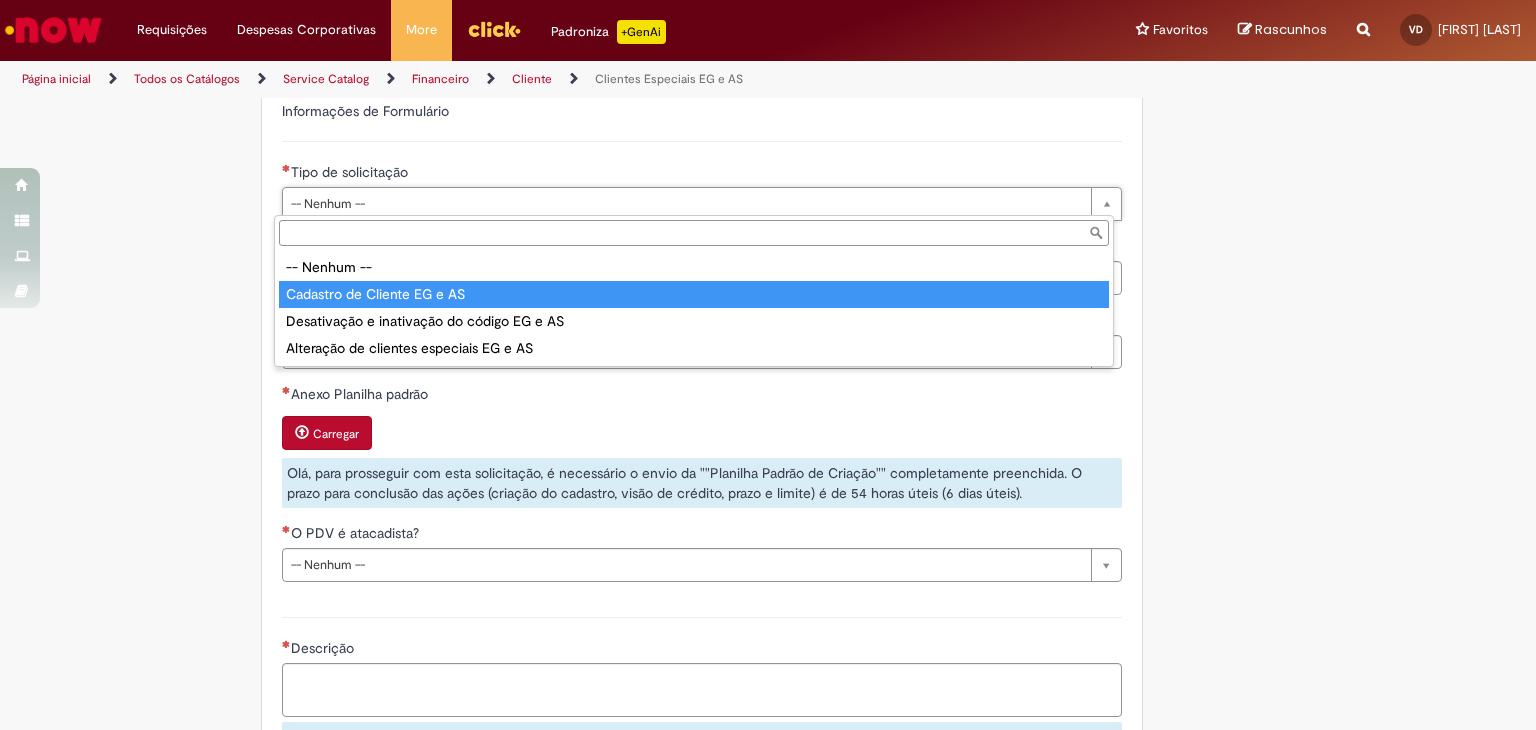 type on "**********" 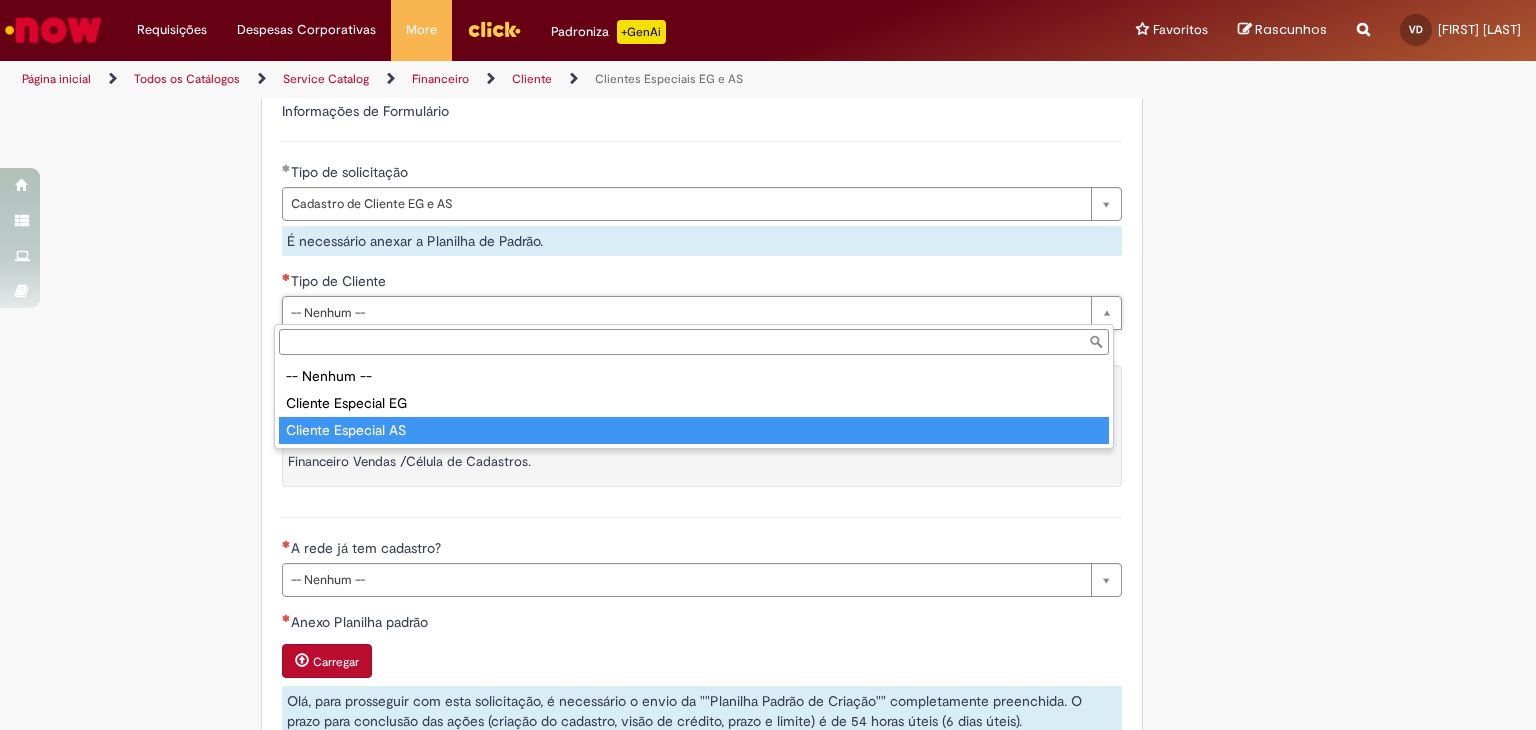 type on "**********" 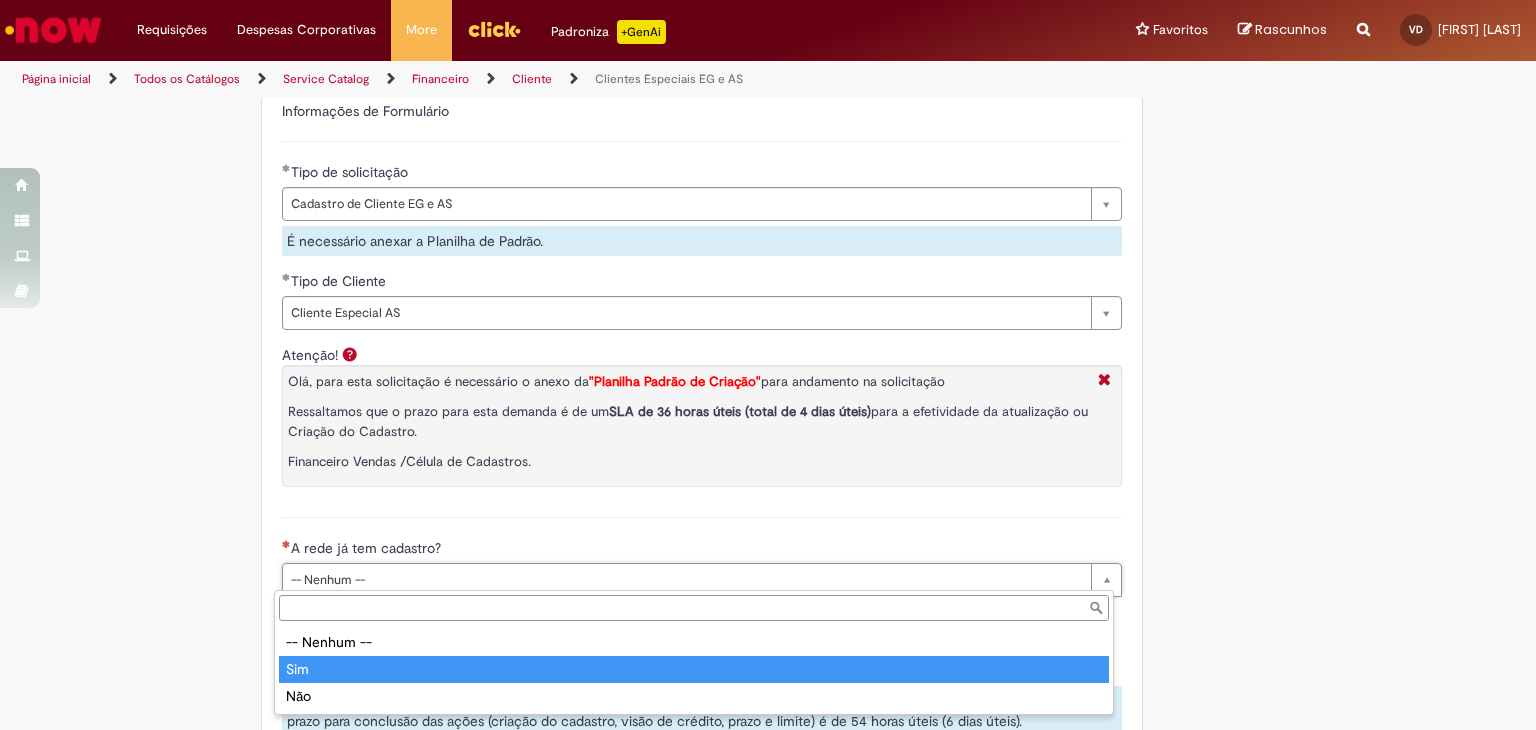 drag, startPoint x: 304, startPoint y: 684, endPoint x: 298, endPoint y: 659, distance: 25.70992 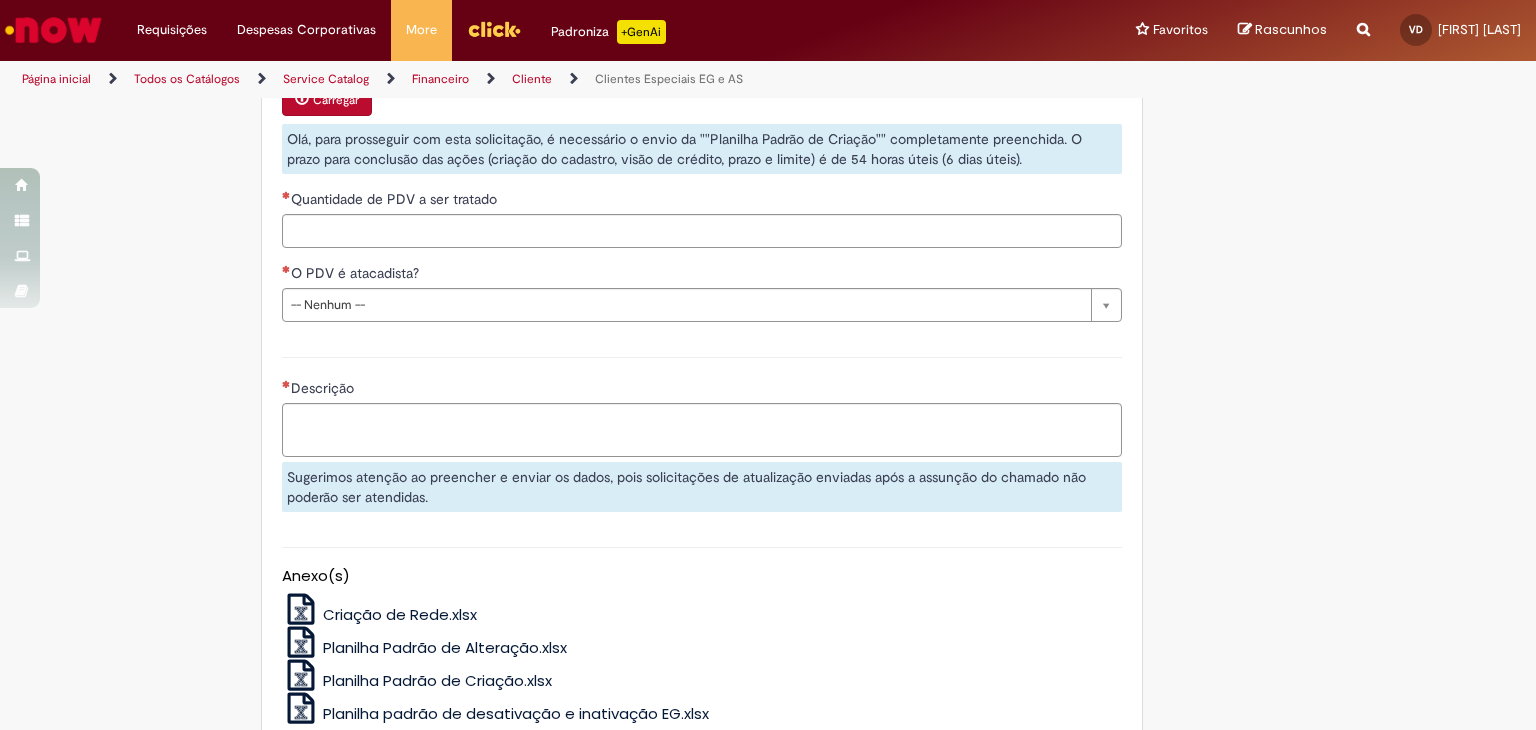 scroll, scrollTop: 1189, scrollLeft: 0, axis: vertical 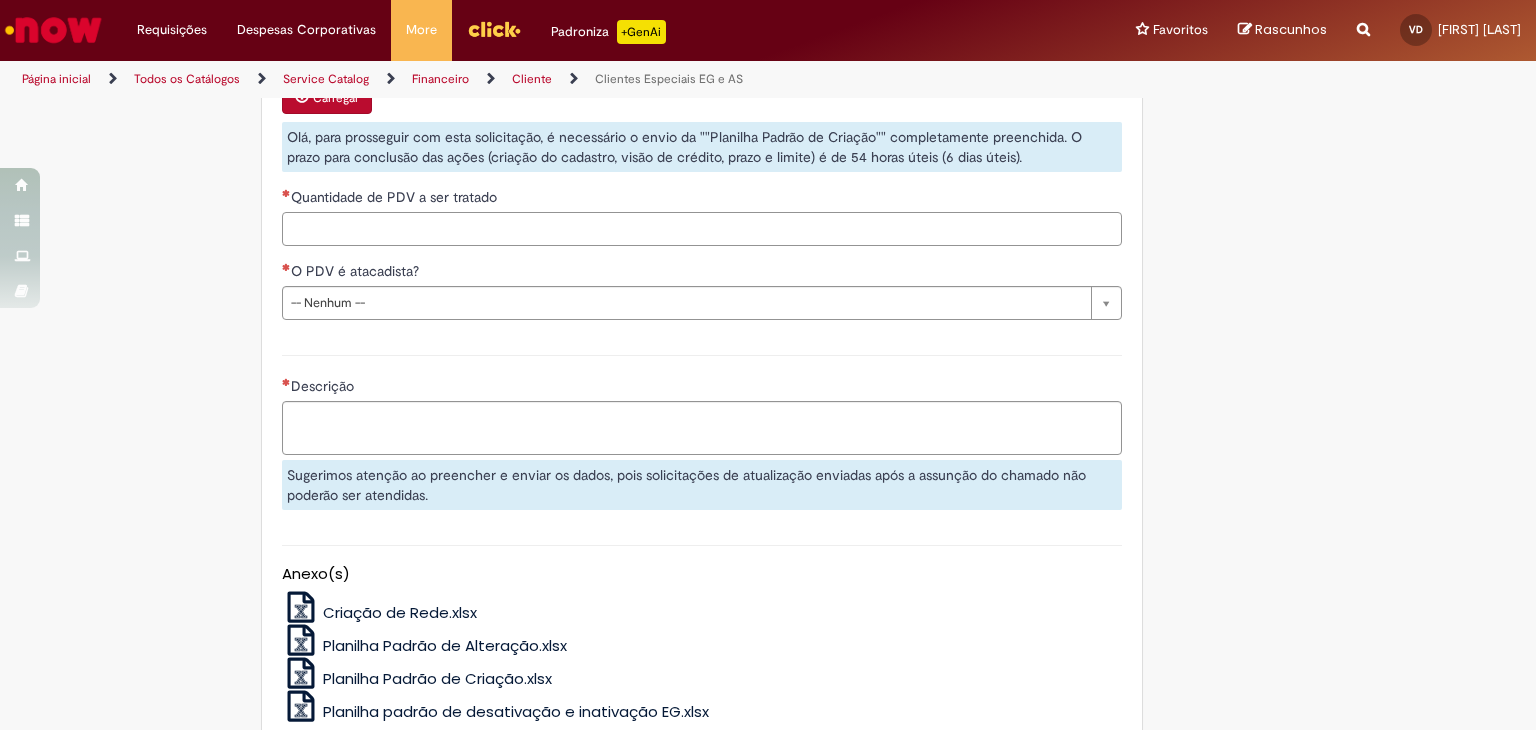 click on "Quantidade de PDV a ser tratado" at bounding box center (702, 229) 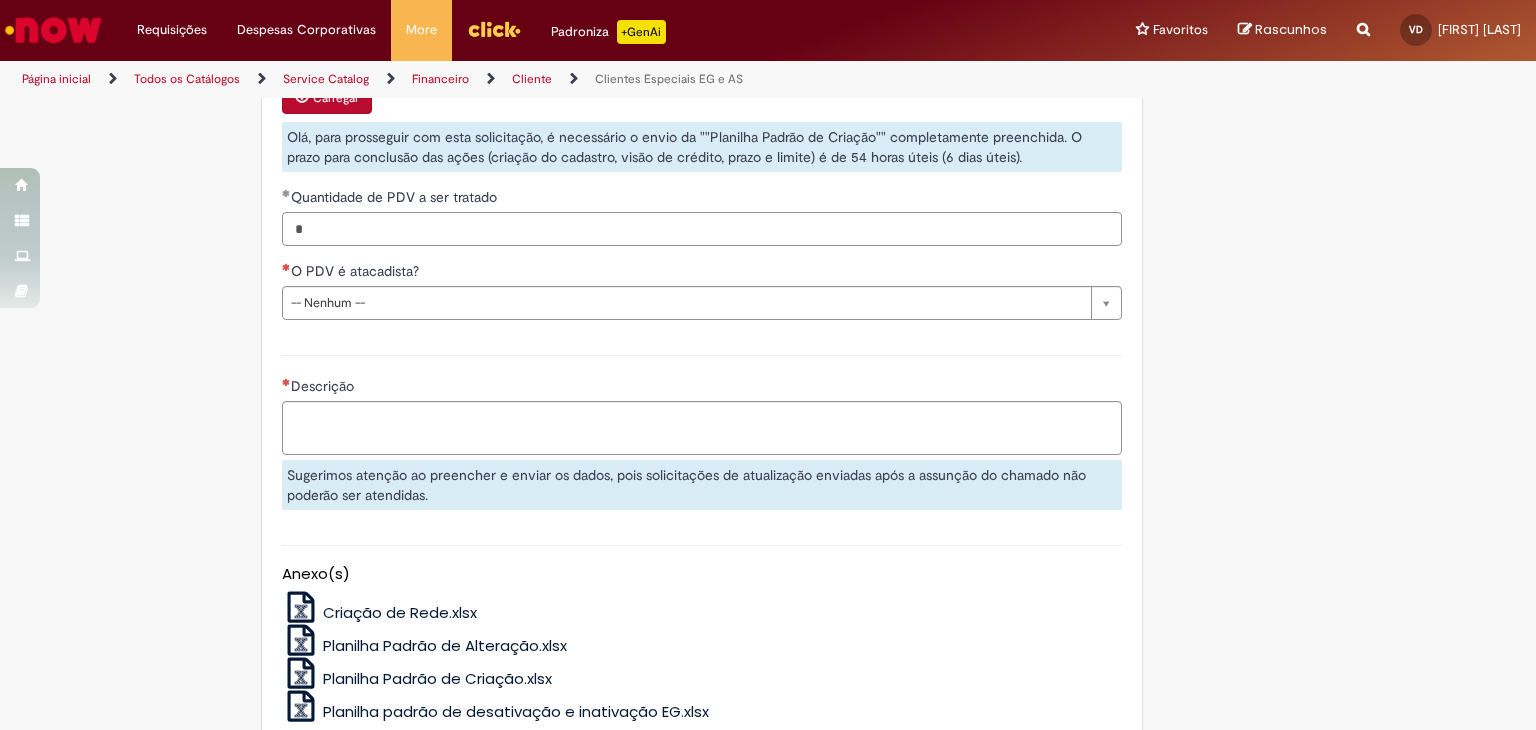 type on "*" 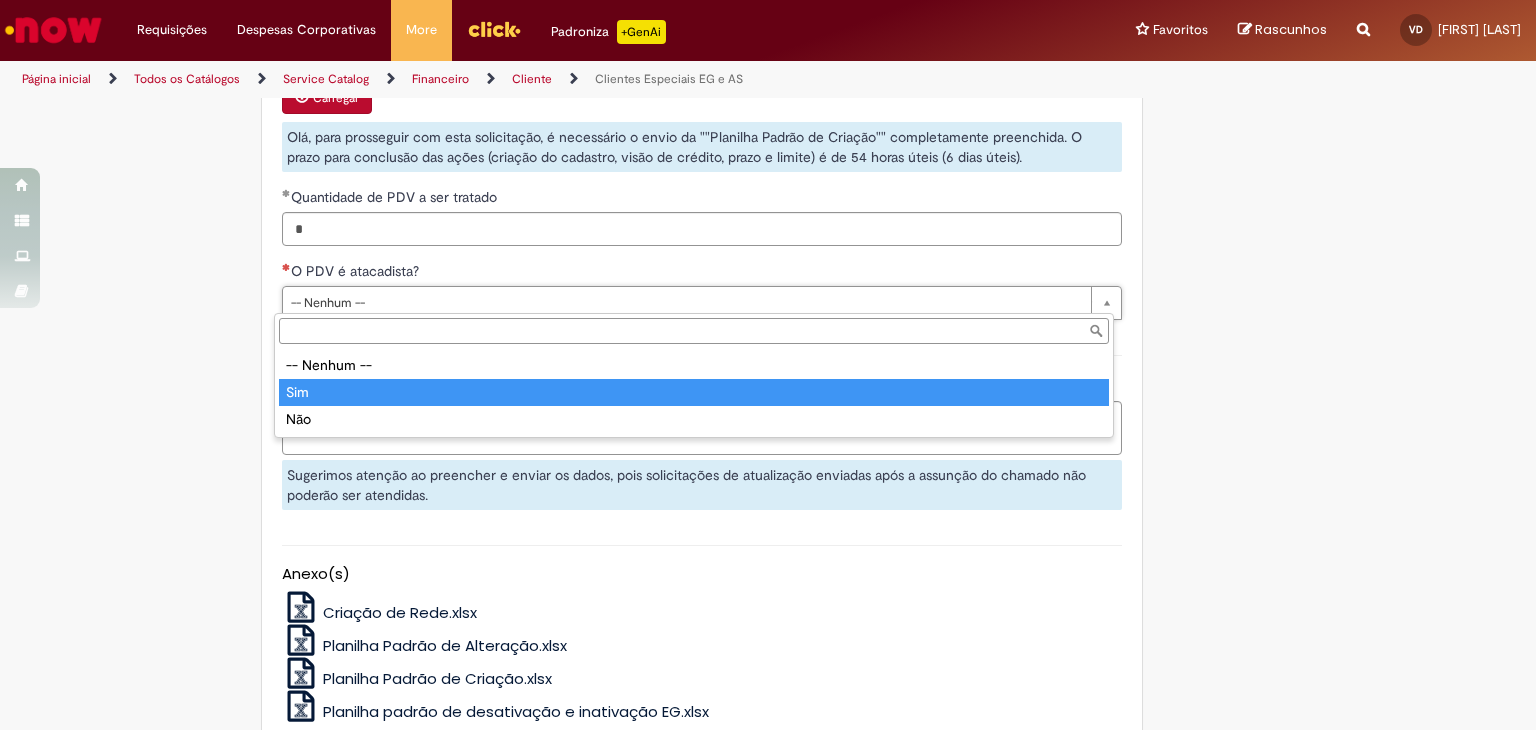 type on "***" 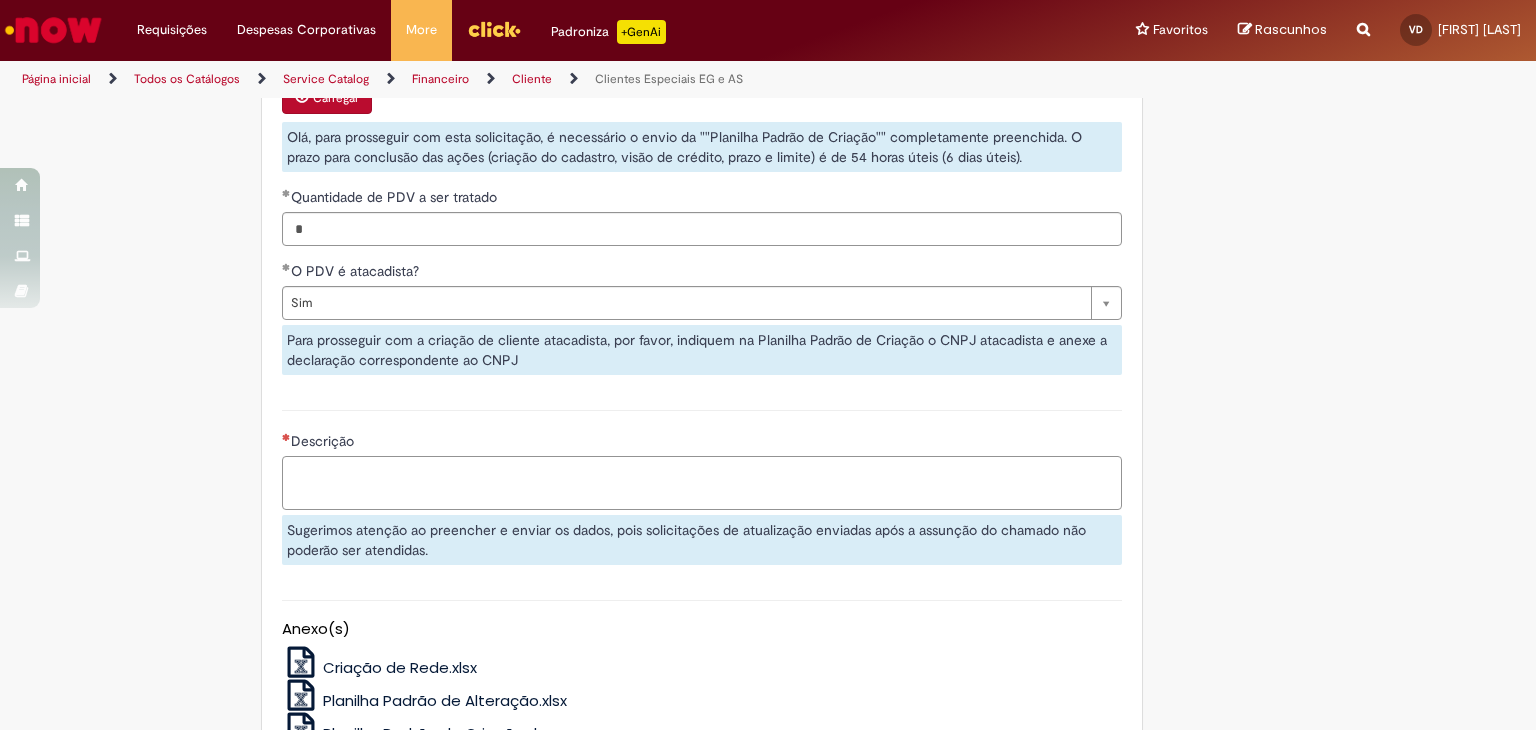 click on "Descrição" at bounding box center (702, 483) 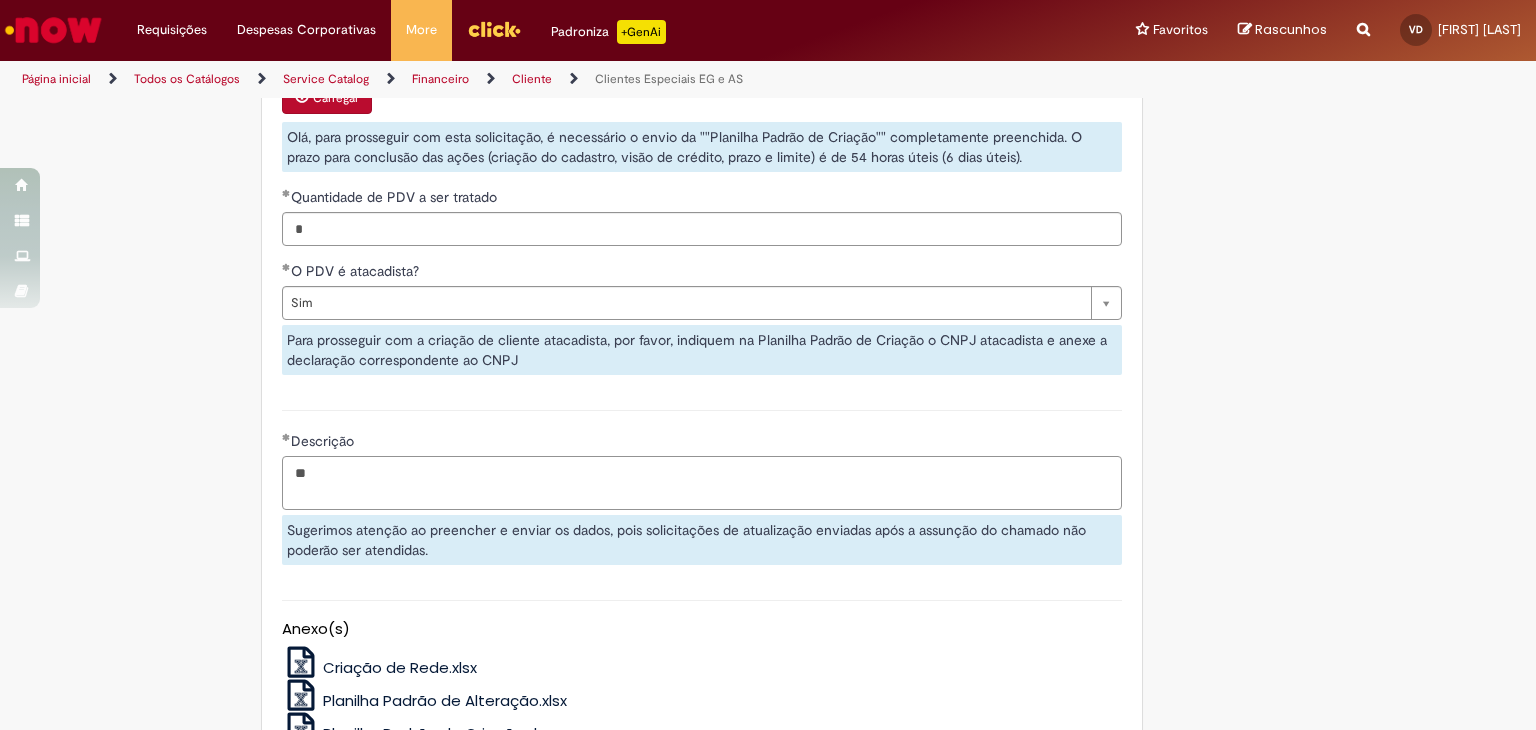 type on "*" 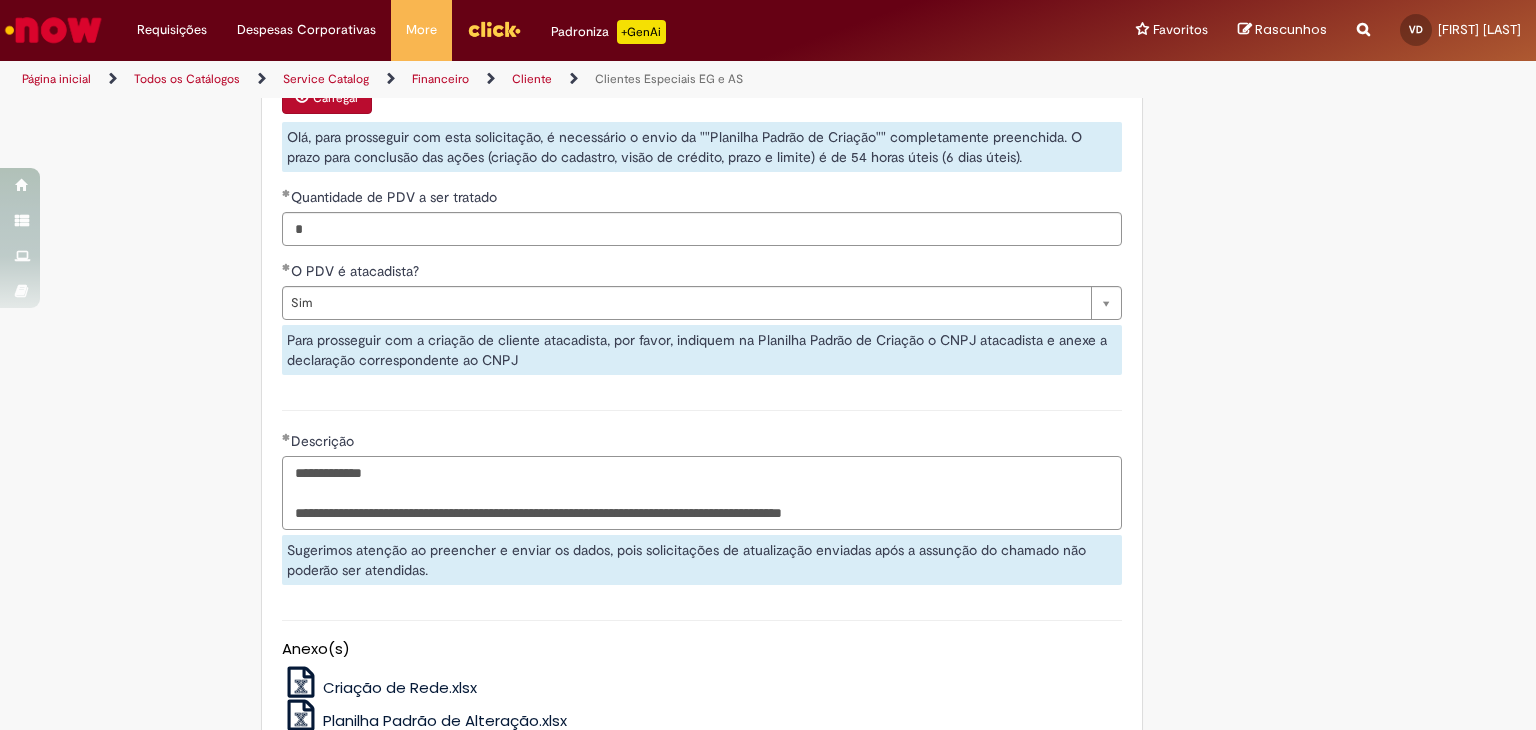 click on "**********" at bounding box center (702, 493) 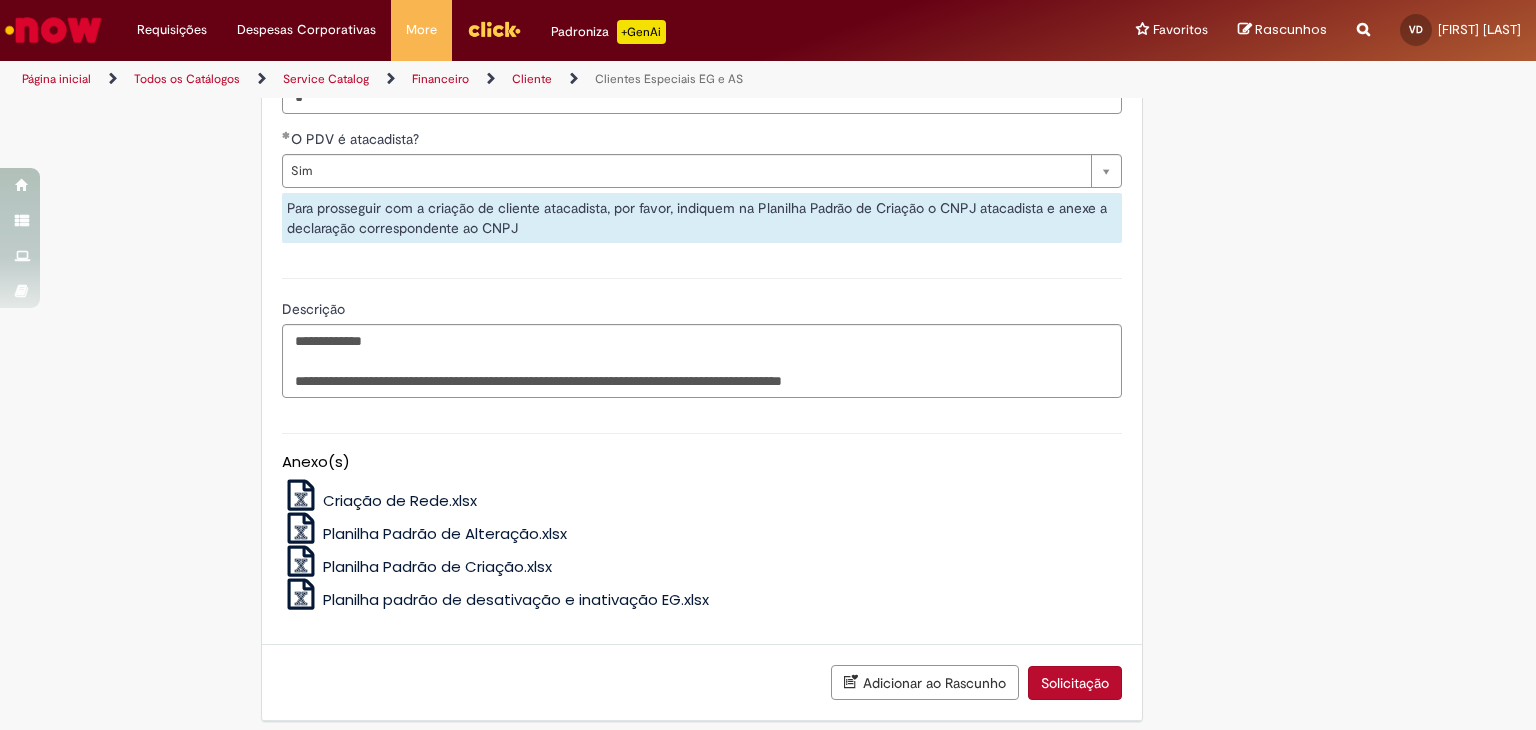 scroll, scrollTop: 1332, scrollLeft: 0, axis: vertical 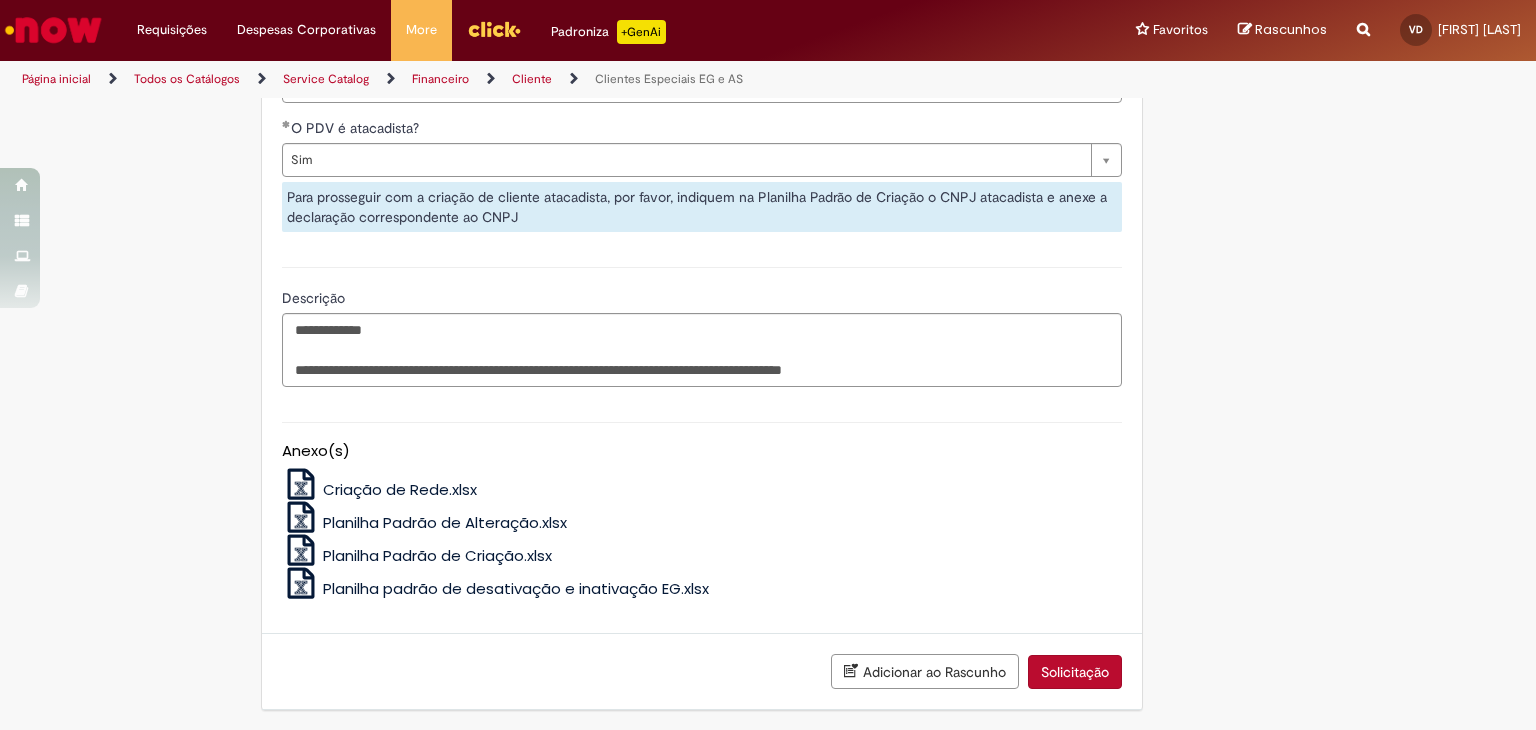 click on "Planilha Padrão de Criação.xlsx" at bounding box center [437, 555] 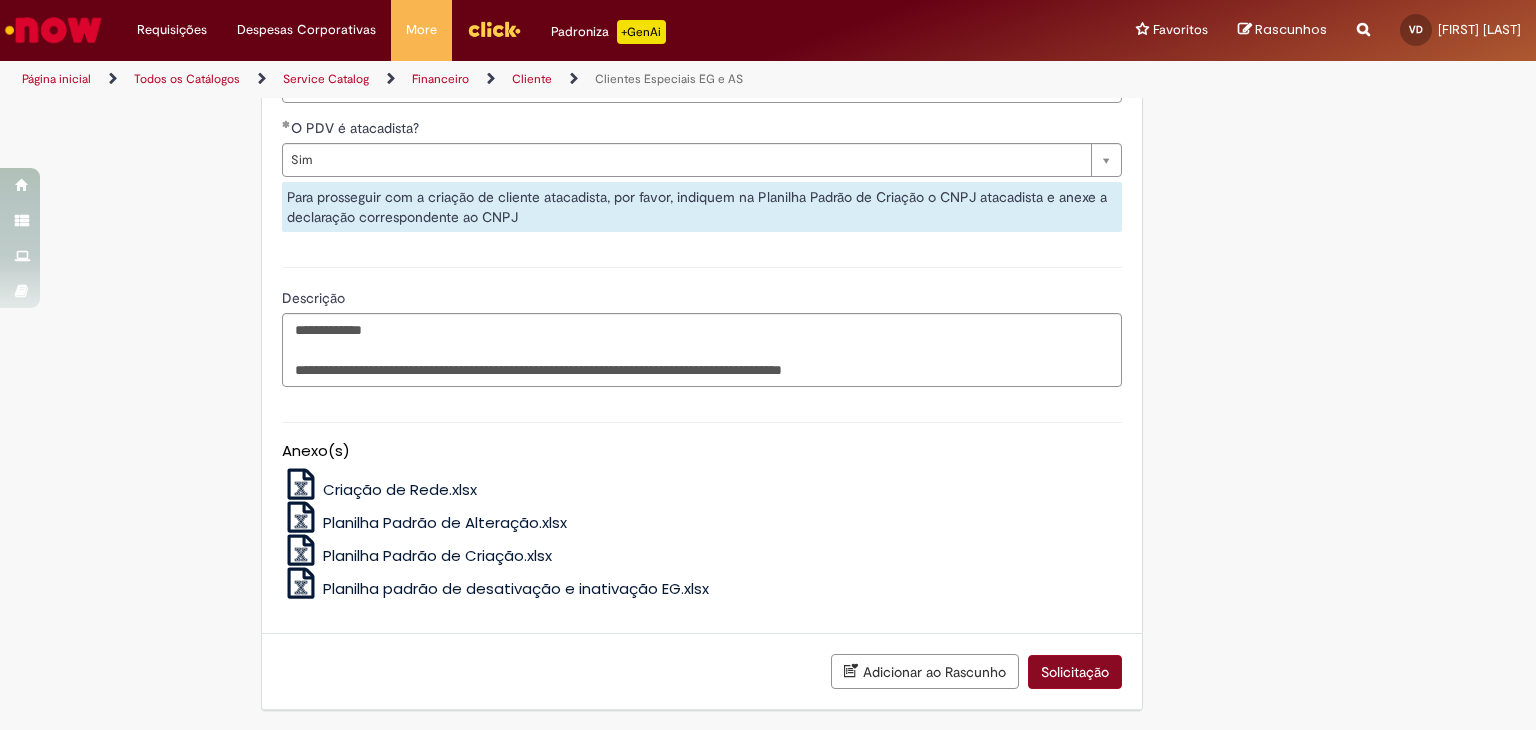 scroll, scrollTop: 869, scrollLeft: 0, axis: vertical 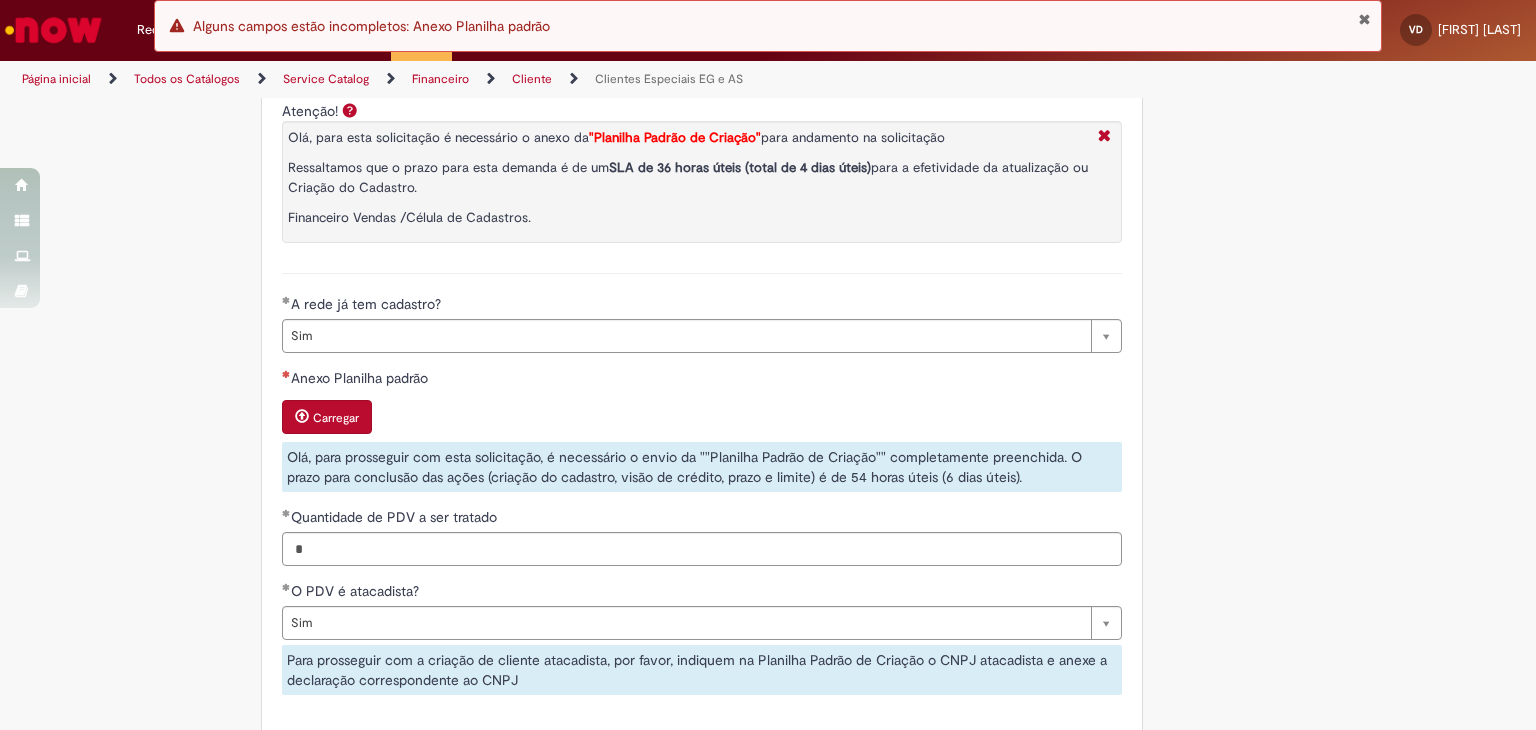 click on "Carregar" at bounding box center [336, 418] 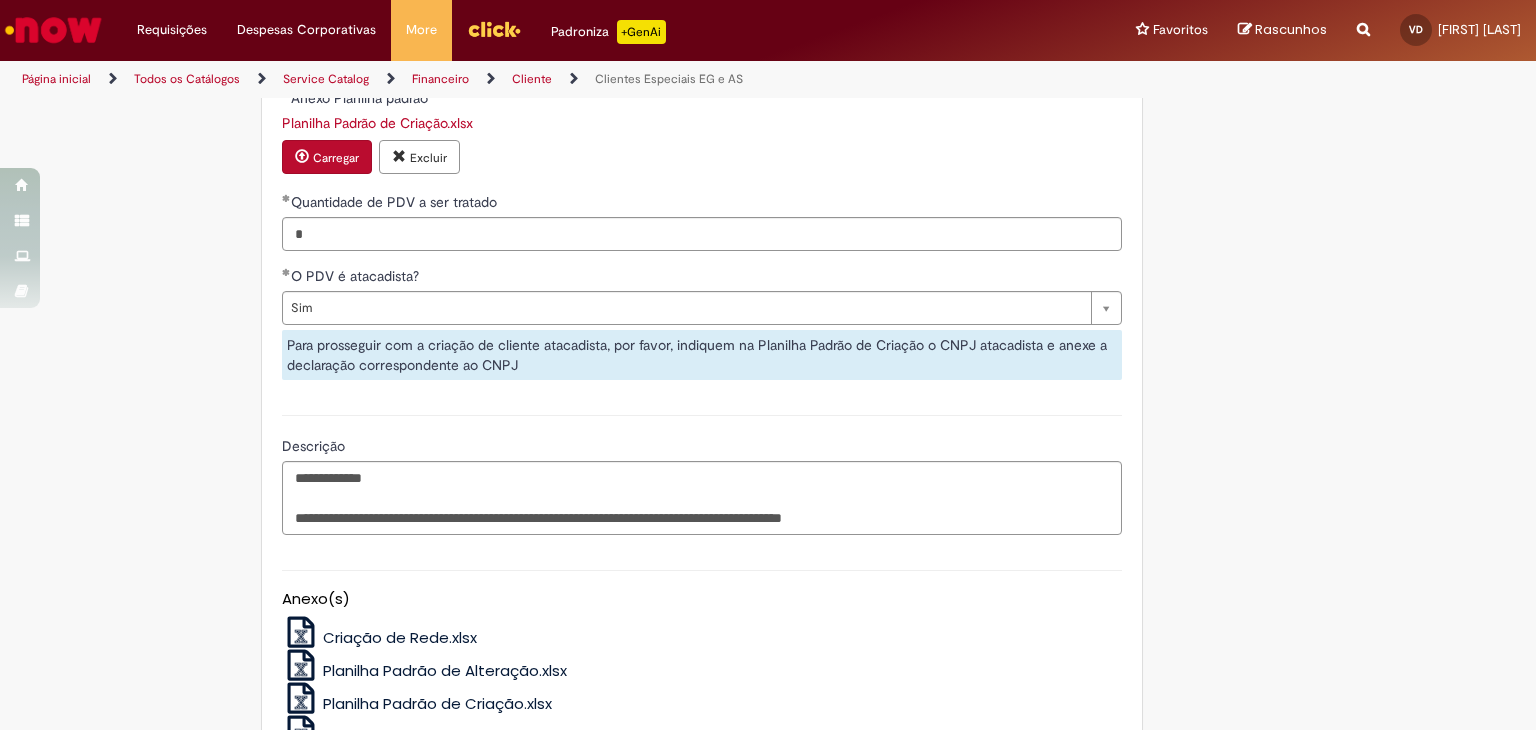 scroll, scrollTop: 1296, scrollLeft: 0, axis: vertical 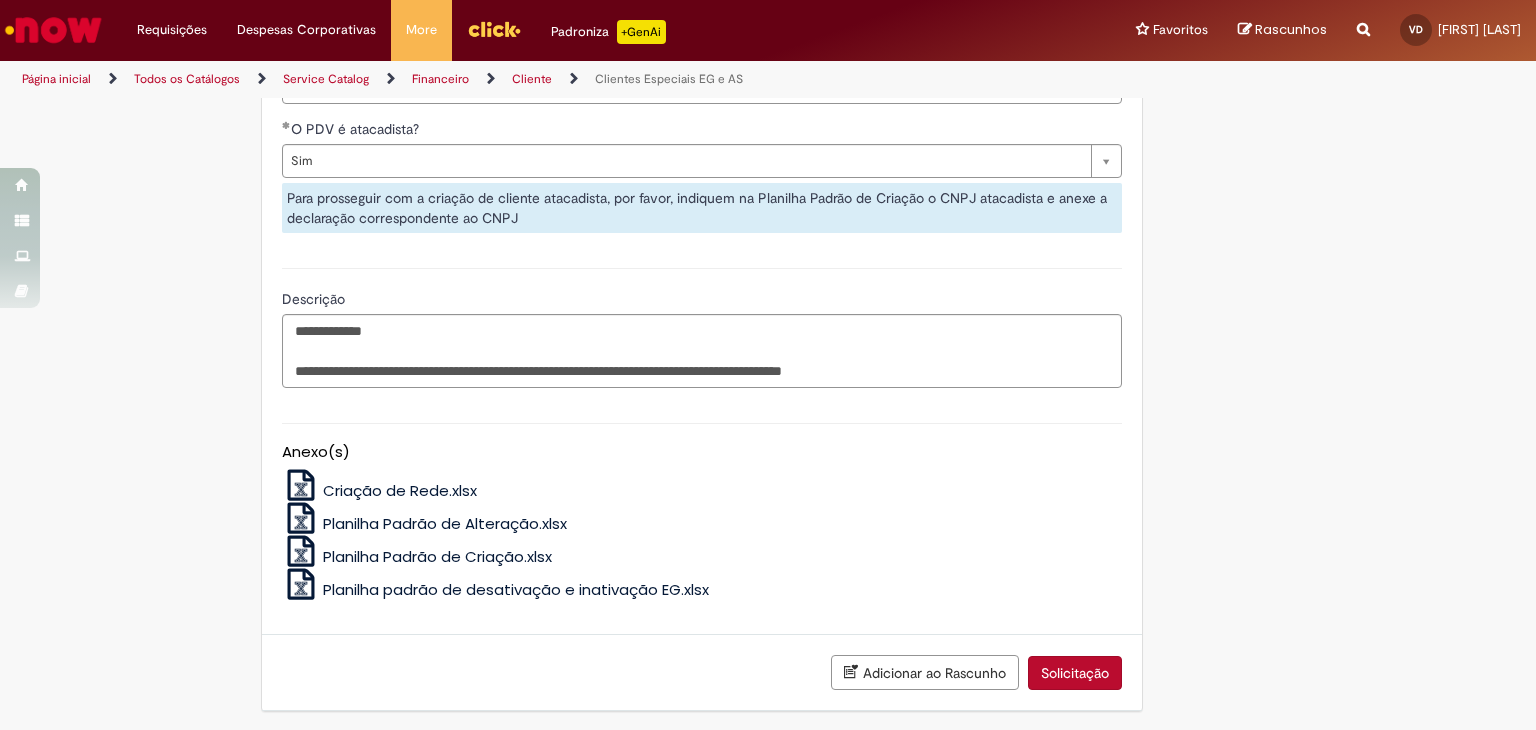 click on "Solicitação" at bounding box center [1075, 673] 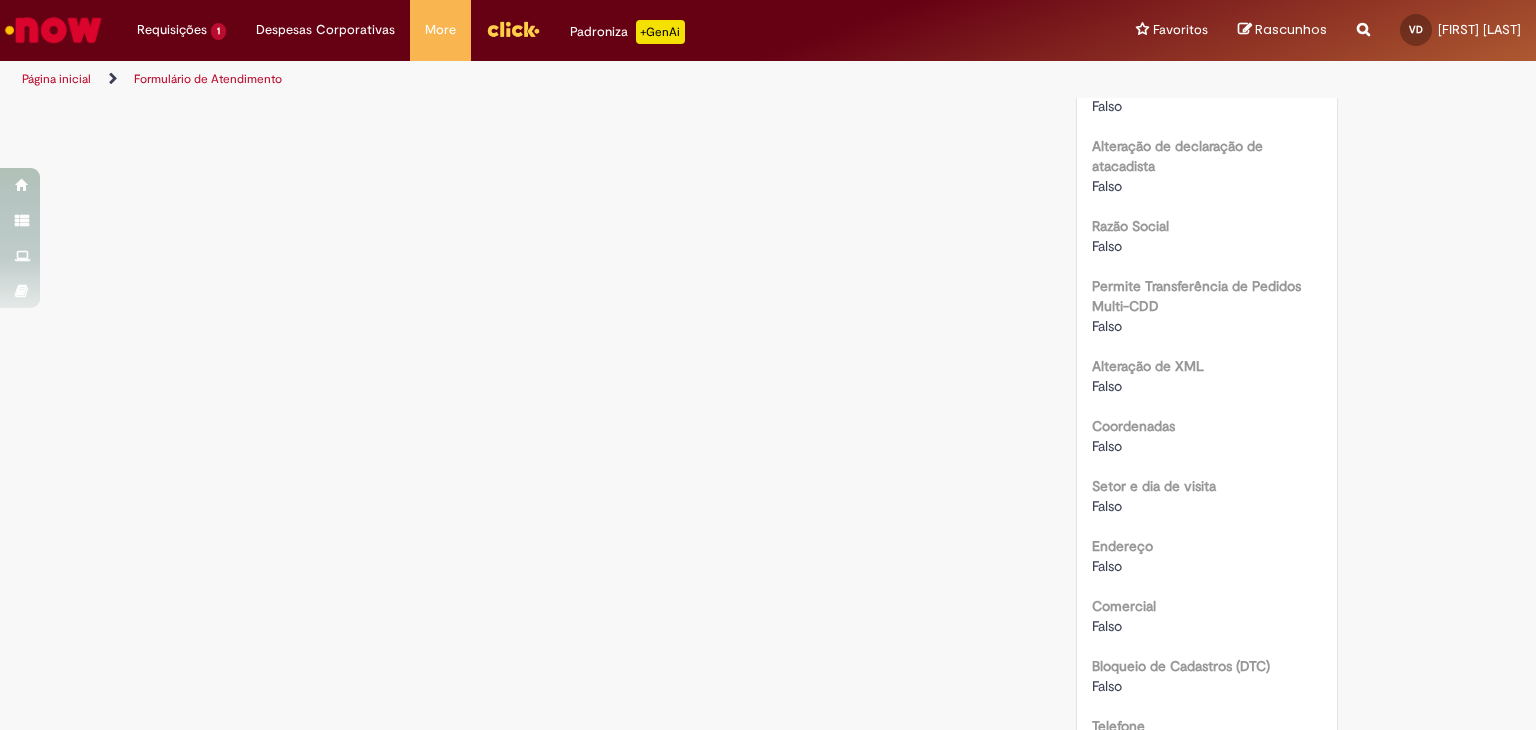 scroll, scrollTop: 0, scrollLeft: 0, axis: both 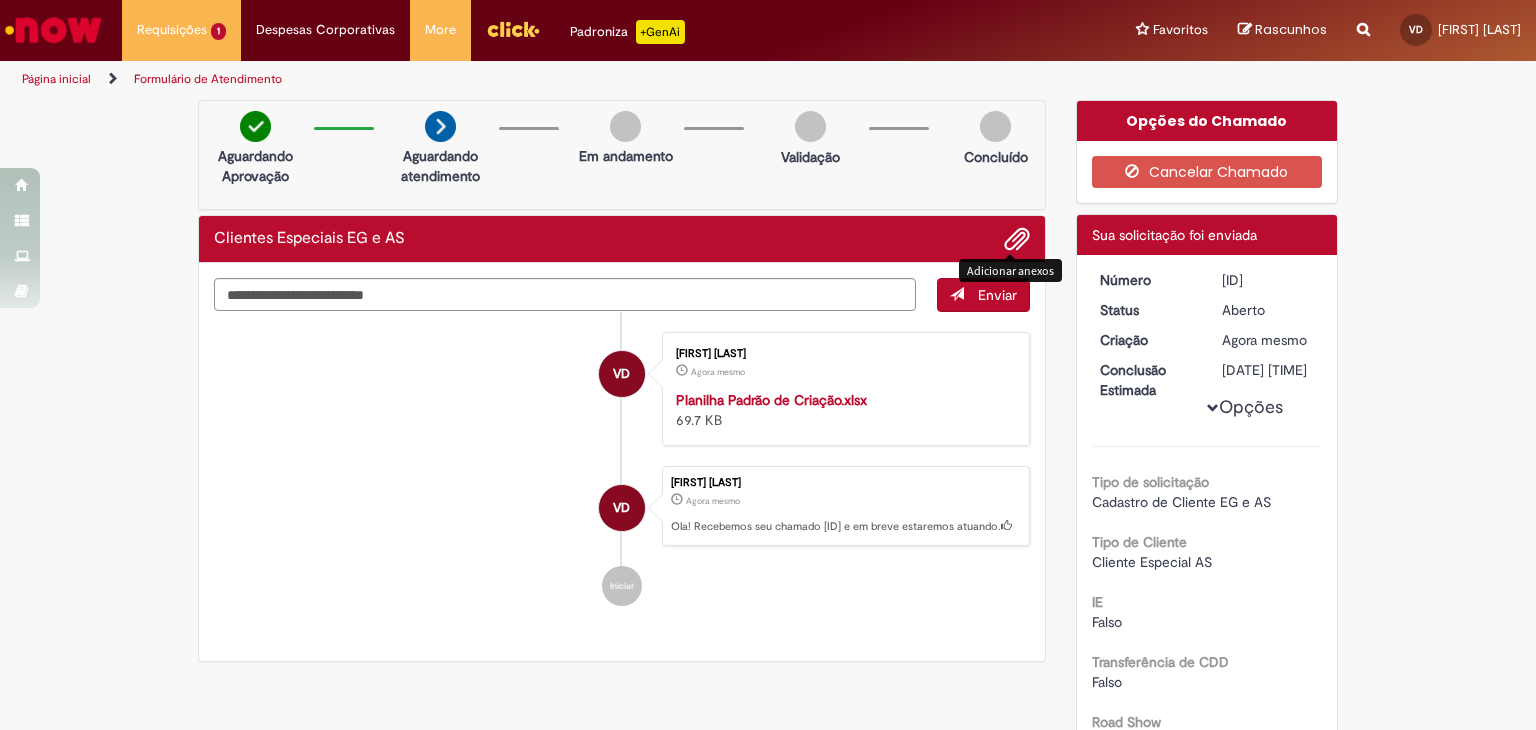 click at bounding box center (1017, 240) 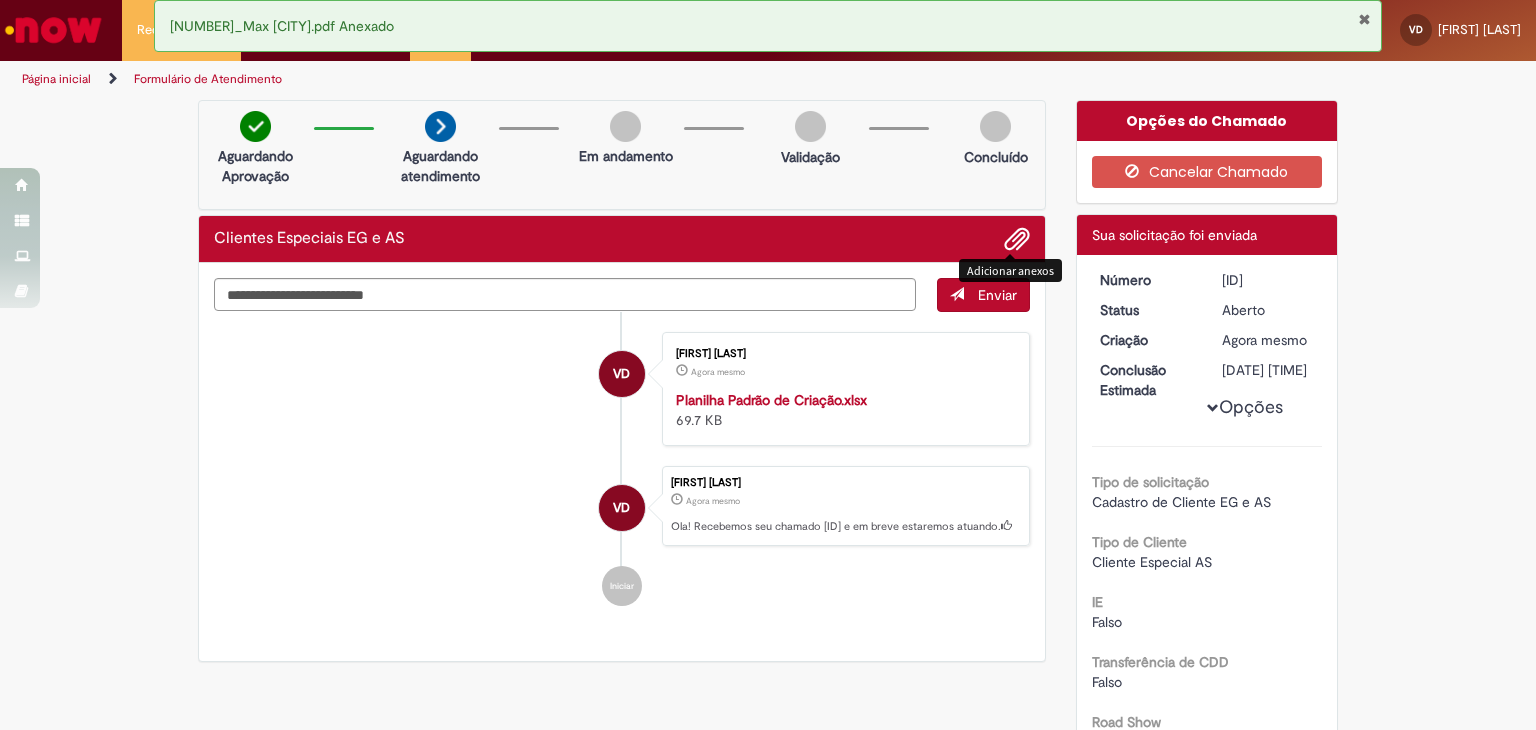 click at bounding box center (1017, 240) 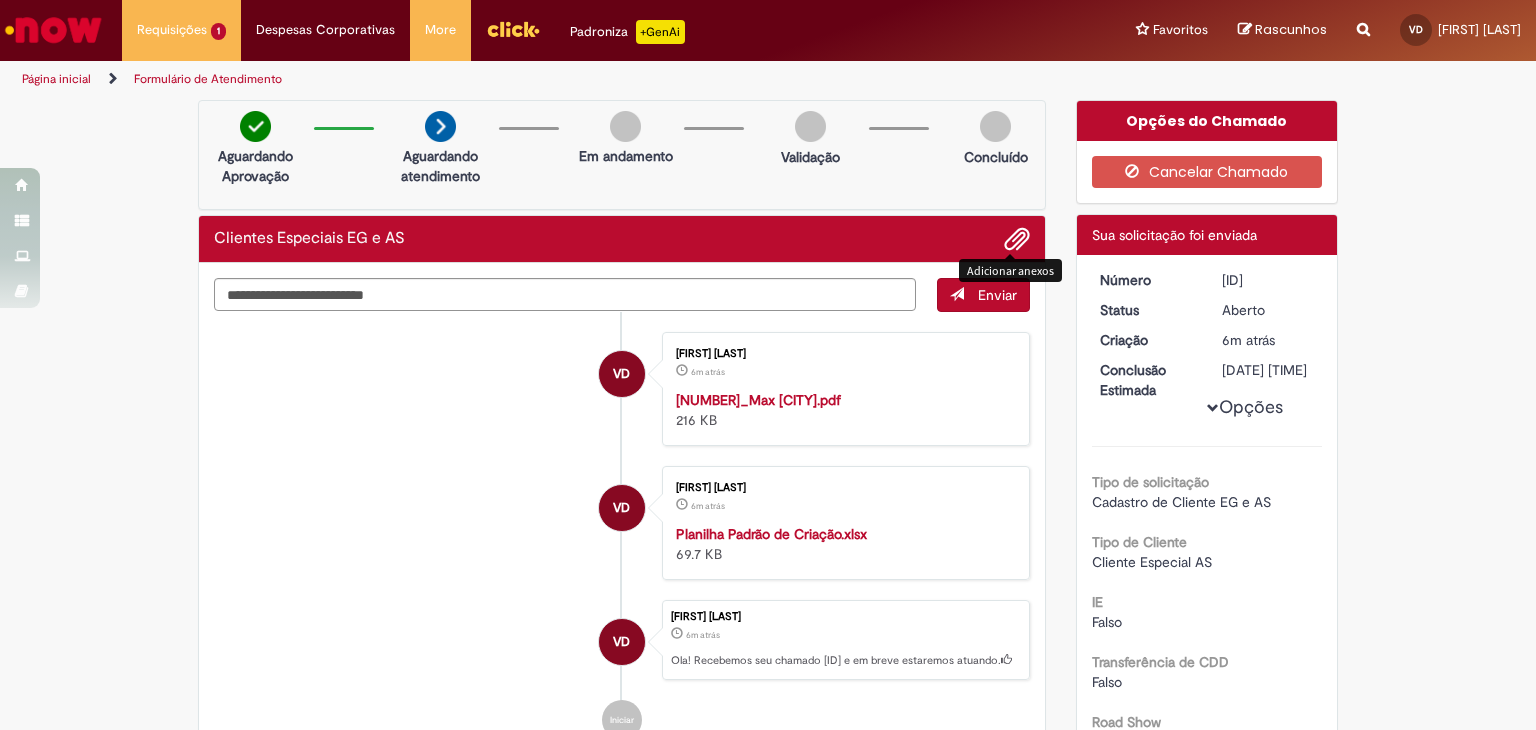 click at bounding box center [1017, 240] 